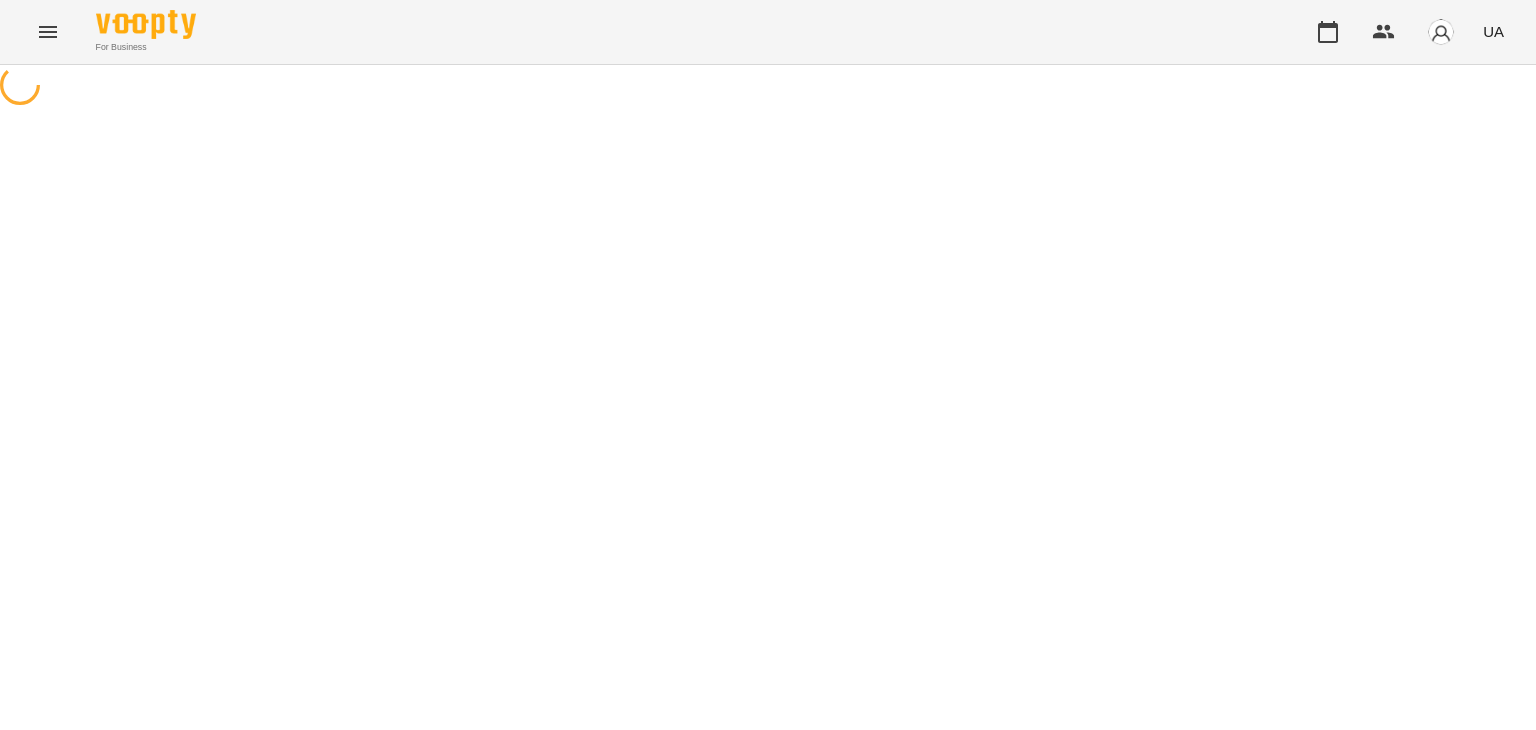 scroll, scrollTop: 0, scrollLeft: 0, axis: both 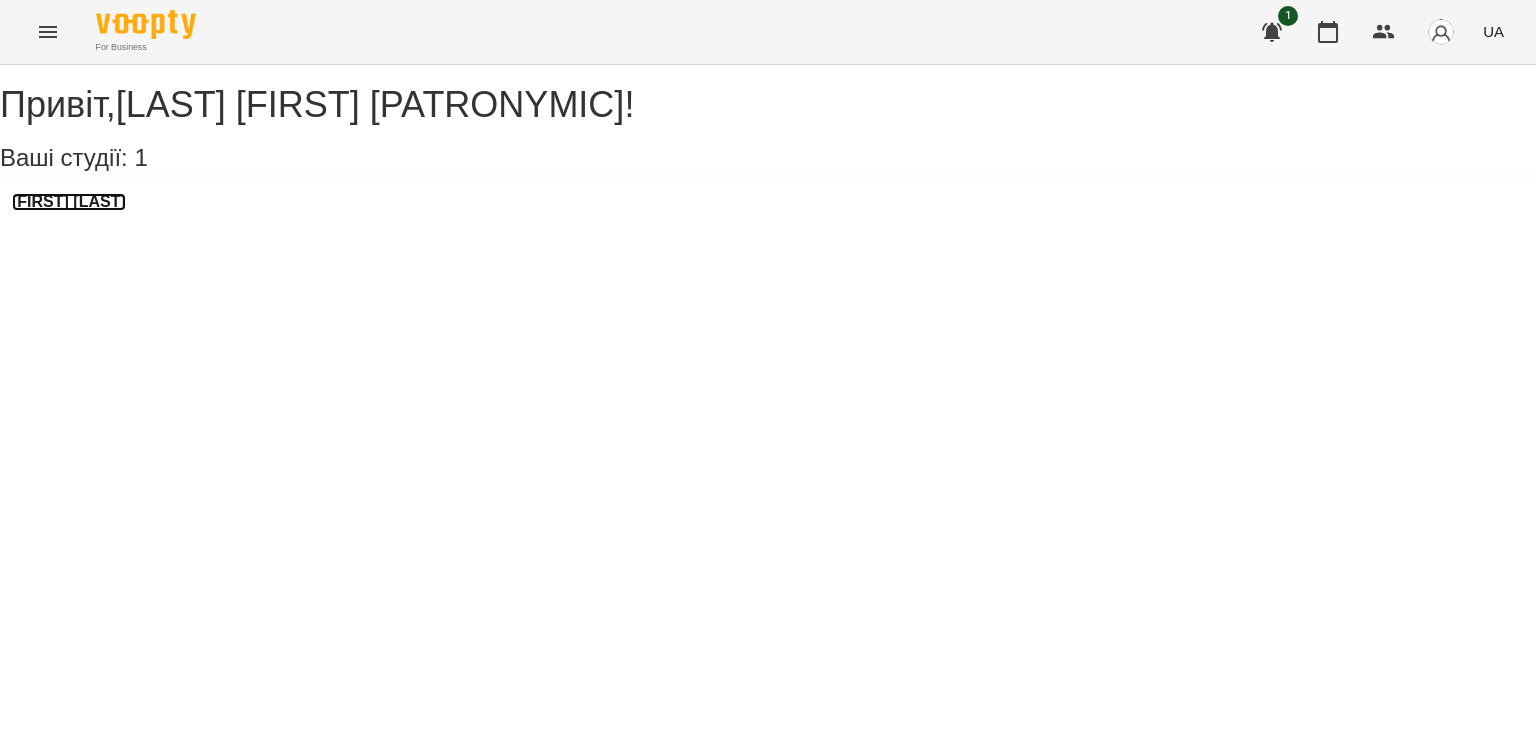 click on "[FIRST] [LAST]" at bounding box center (69, 202) 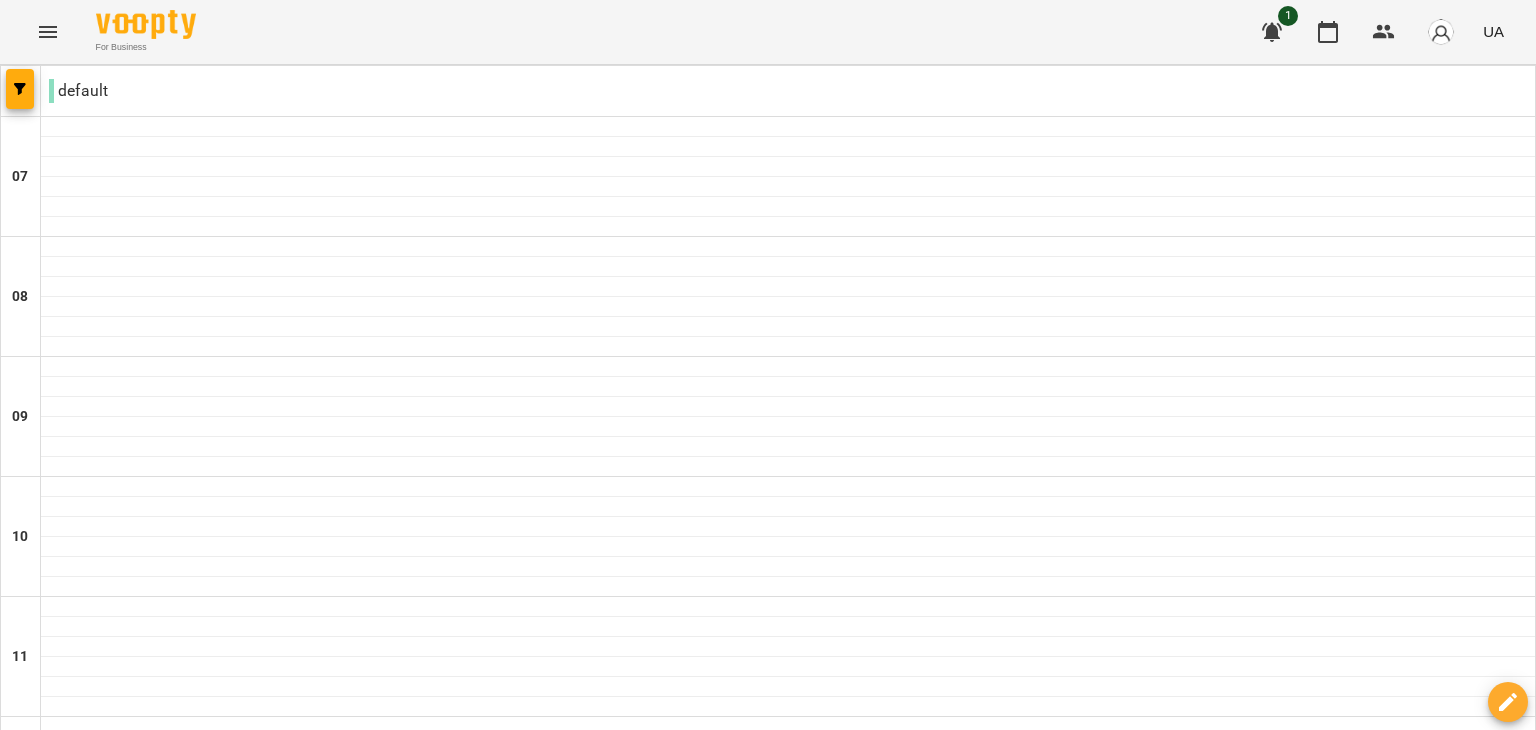 click on "ср" at bounding box center [644, 2063] 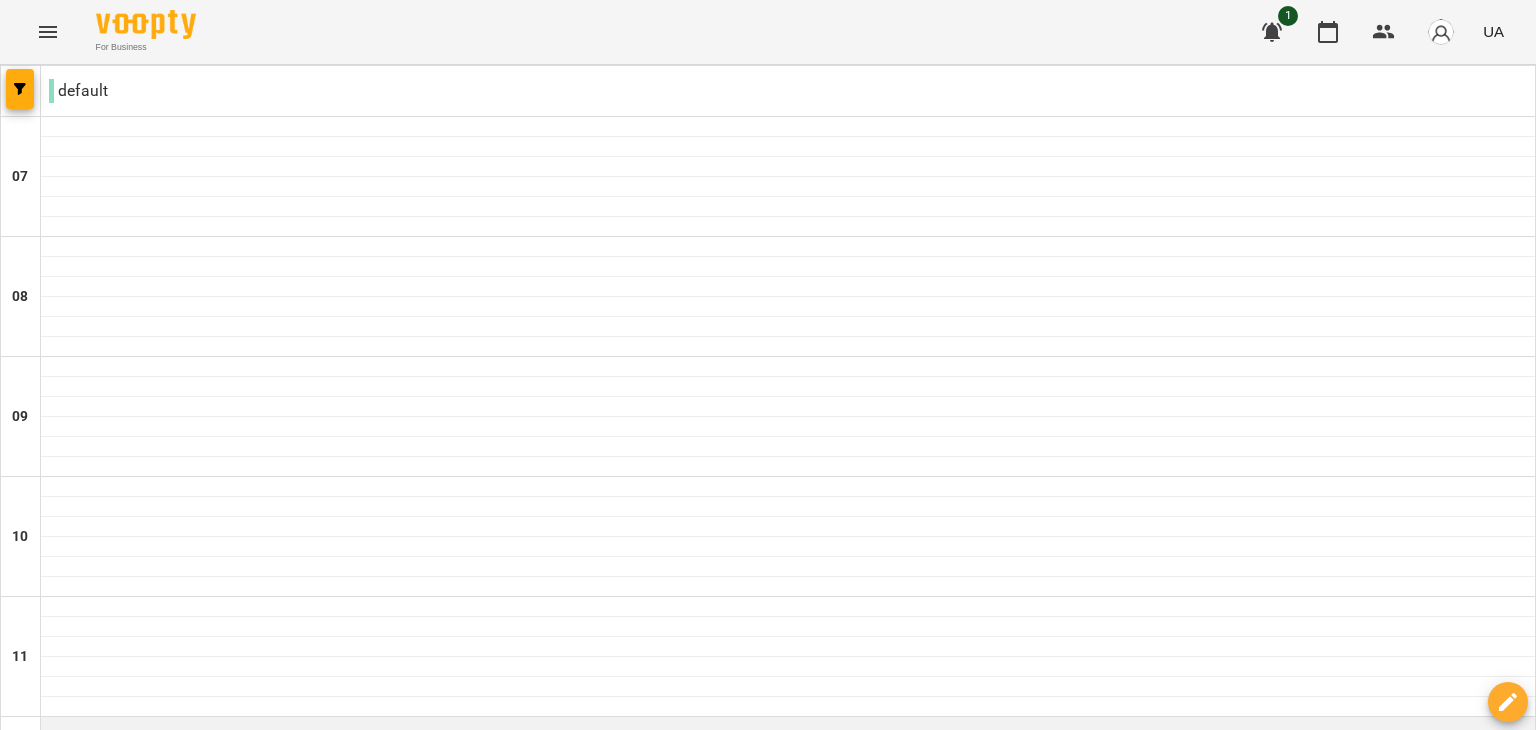 click at bounding box center [788, 727] 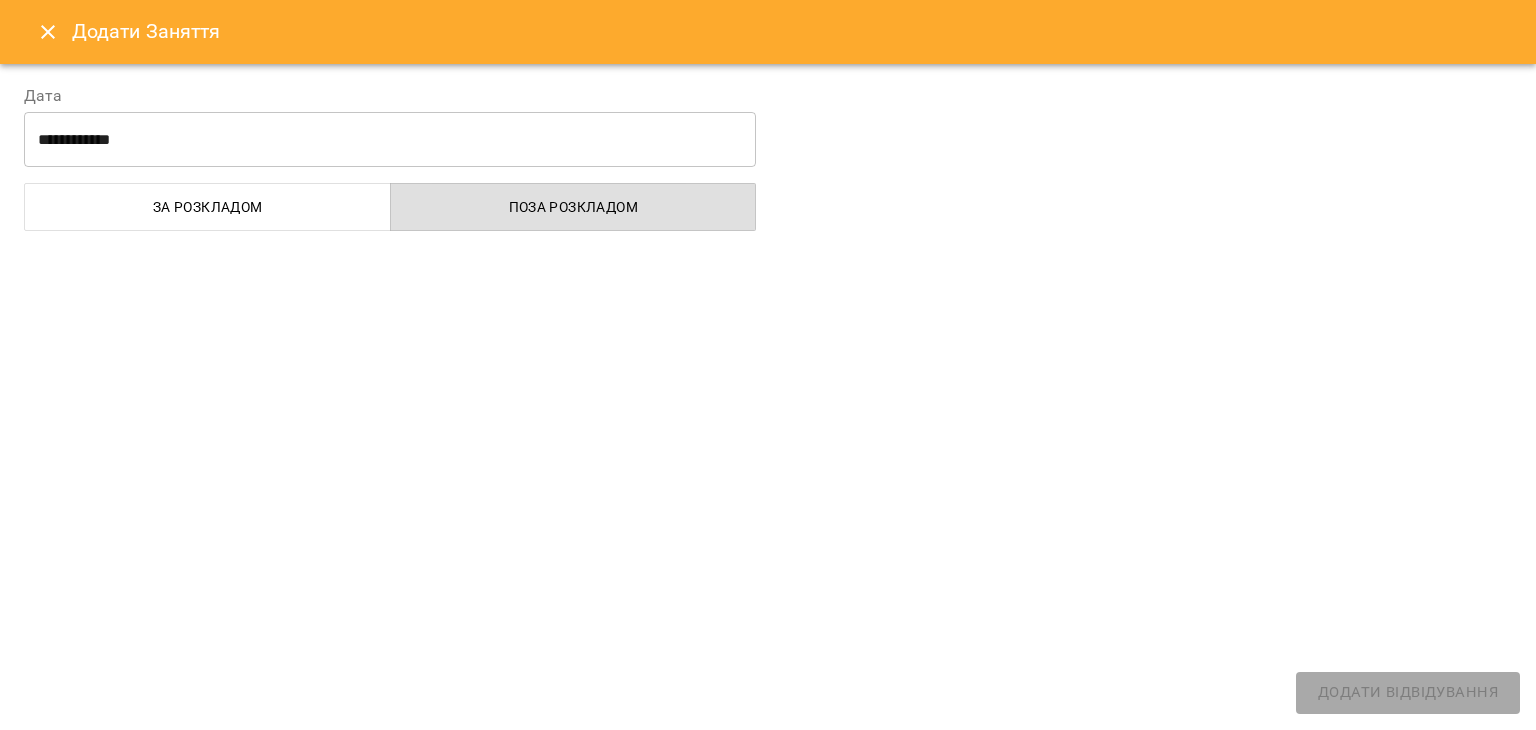 select on "**********" 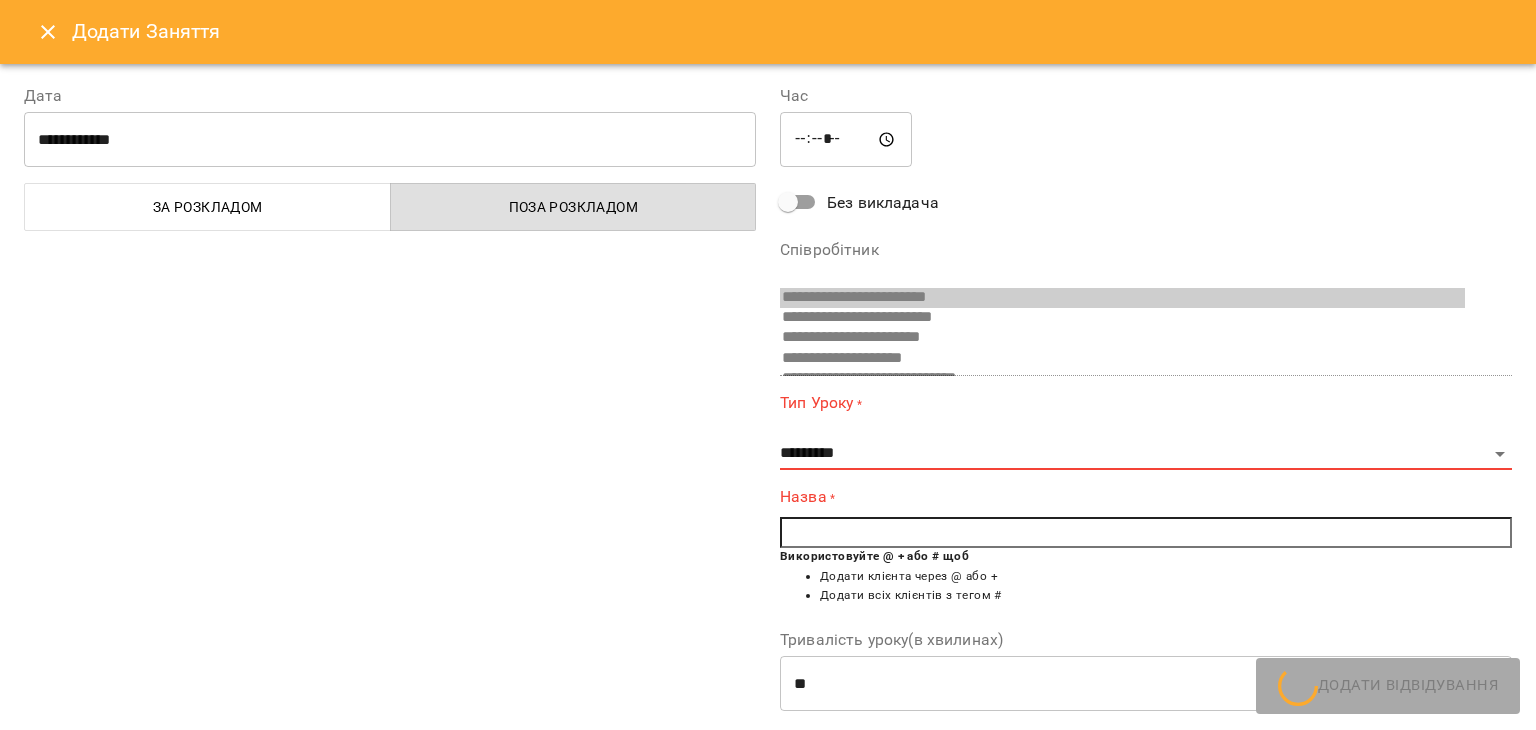 scroll, scrollTop: 154, scrollLeft: 0, axis: vertical 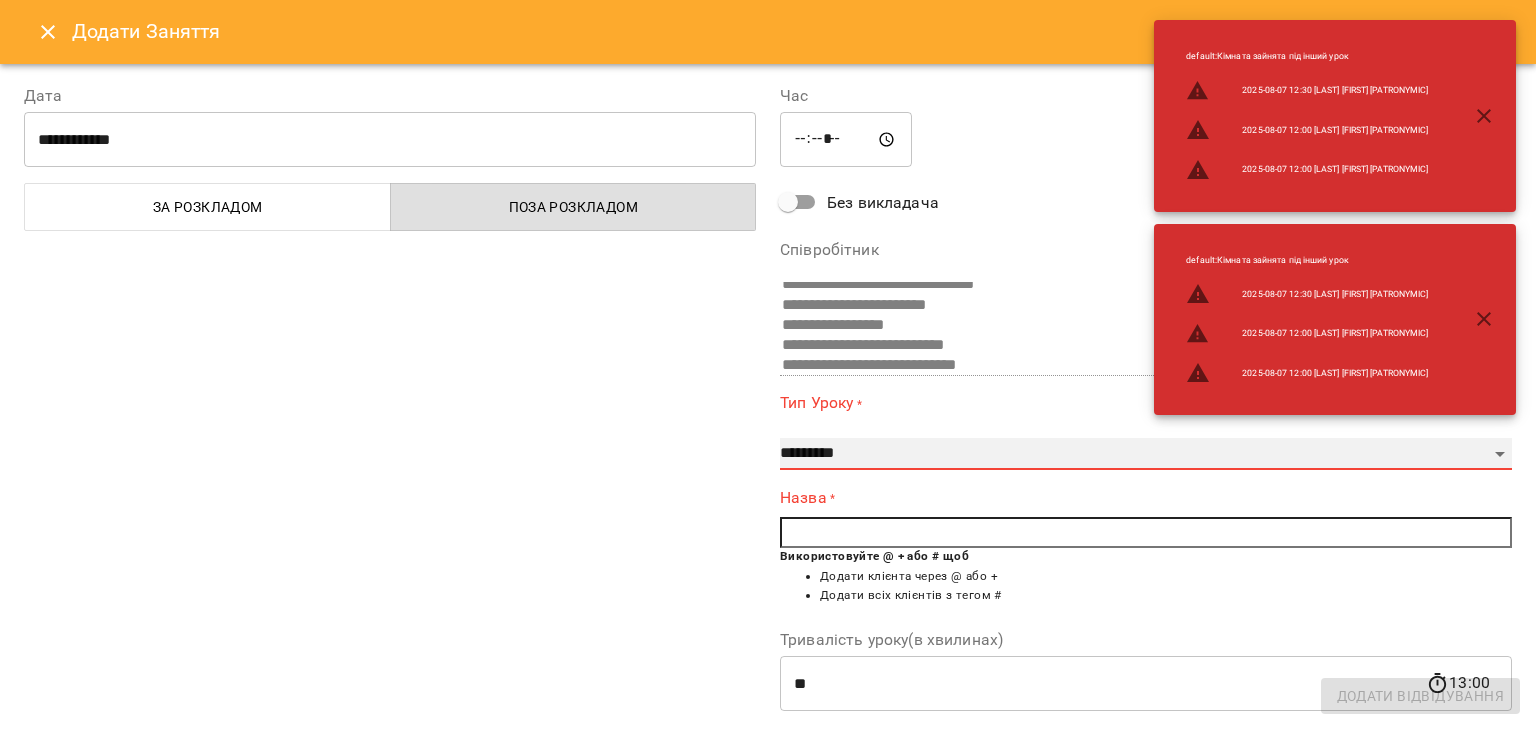 click on "**********" at bounding box center (1146, 454) 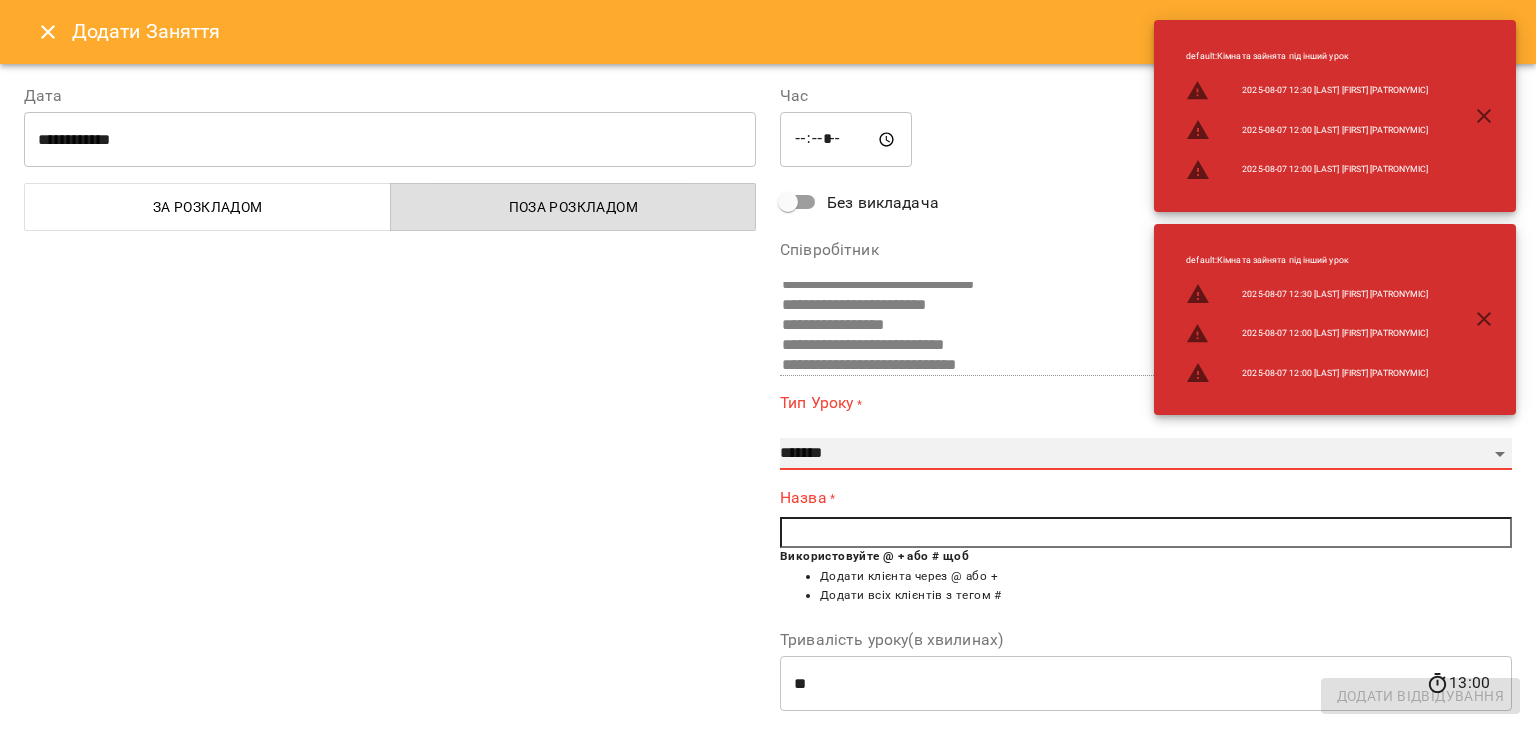 click on "**********" at bounding box center [1146, 454] 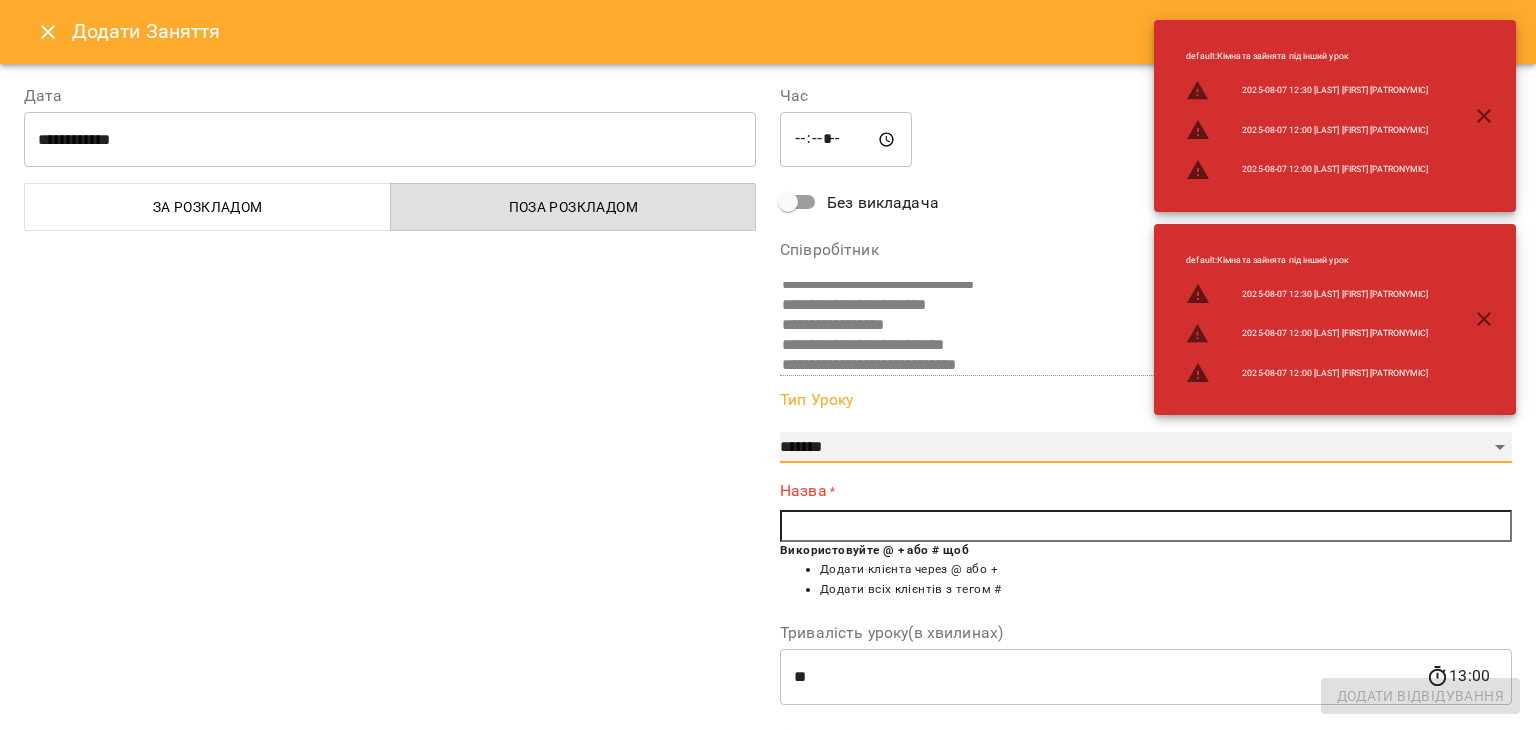 click on "**********" at bounding box center [1146, 448] 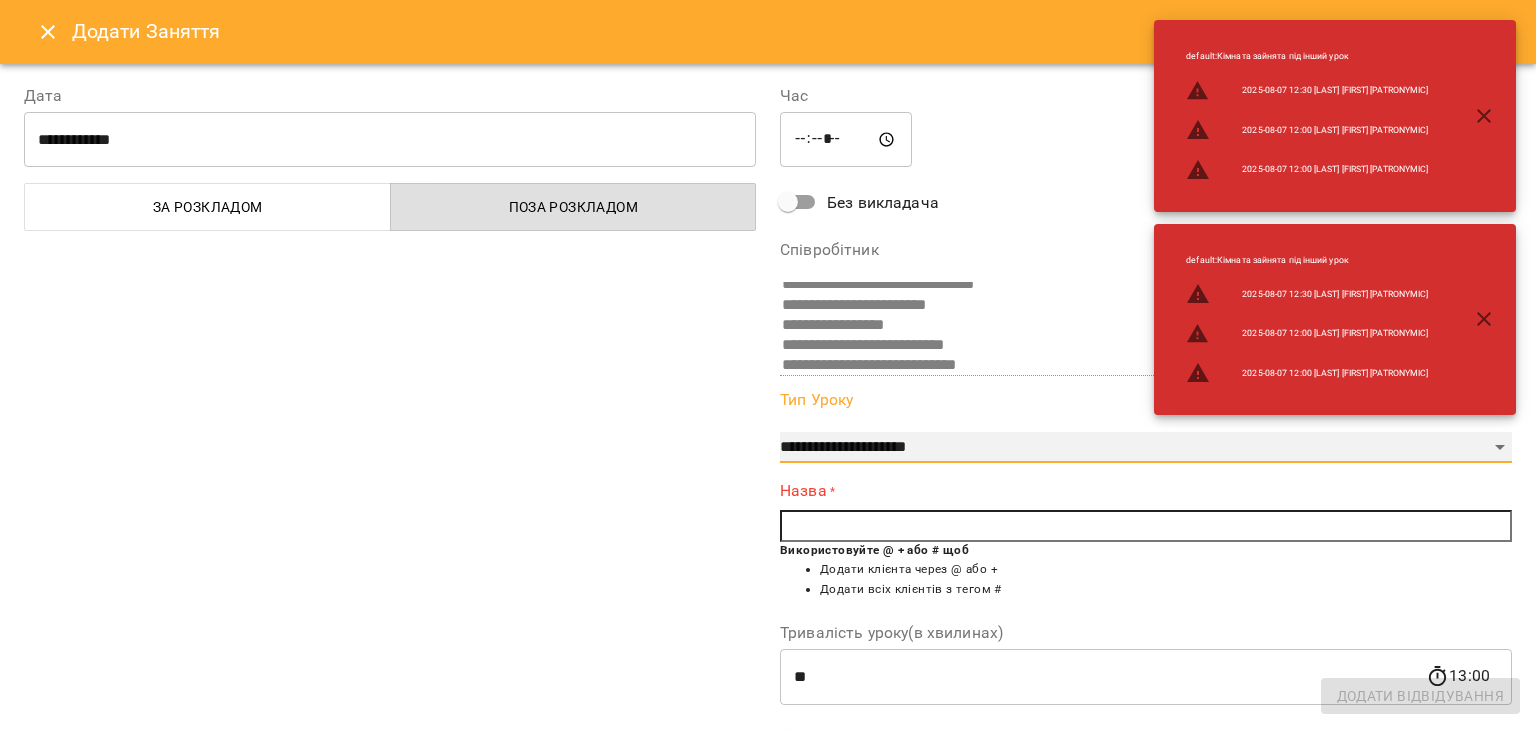 click on "**********" at bounding box center (1146, 448) 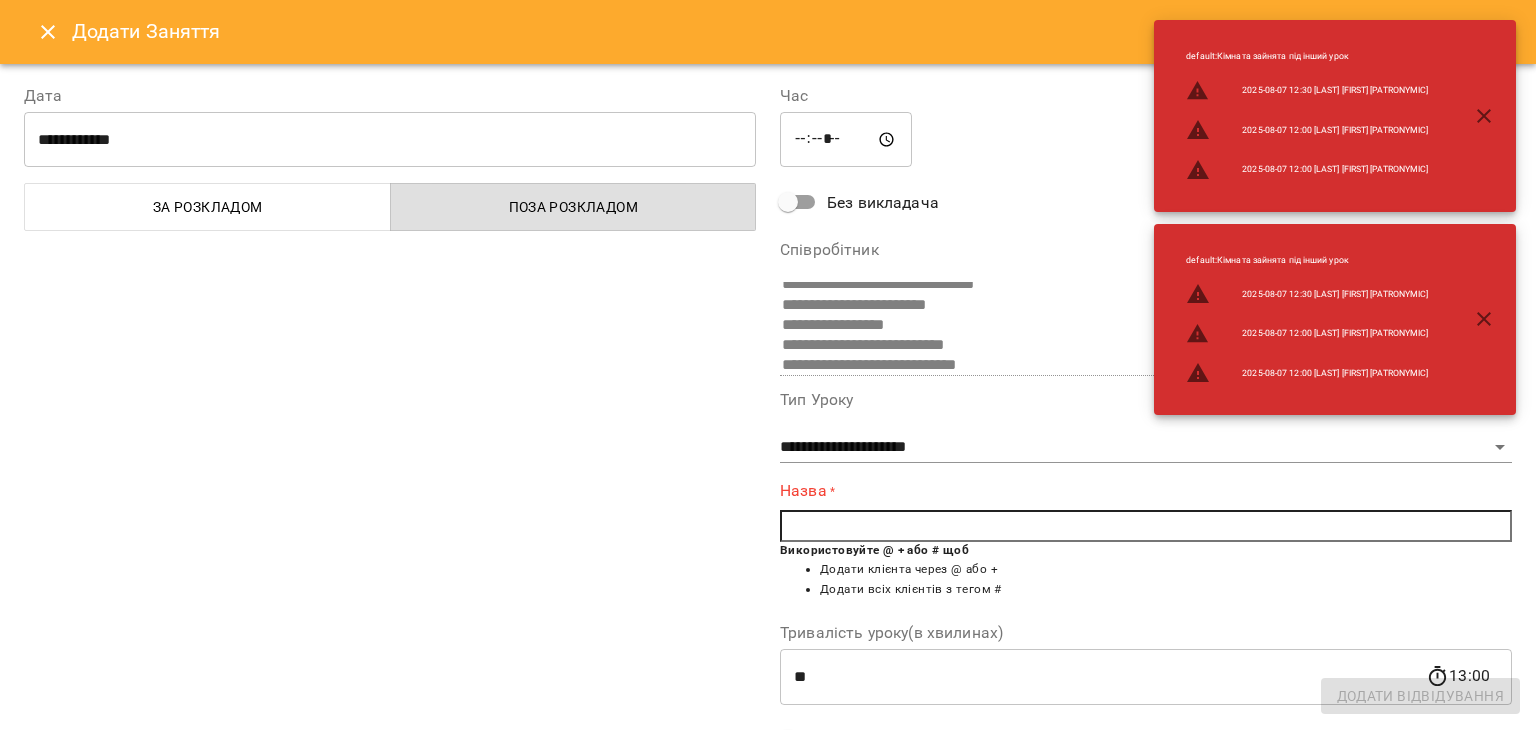 drag, startPoint x: 866, startPoint y: 518, endPoint x: 877, endPoint y: 445, distance: 73.82411 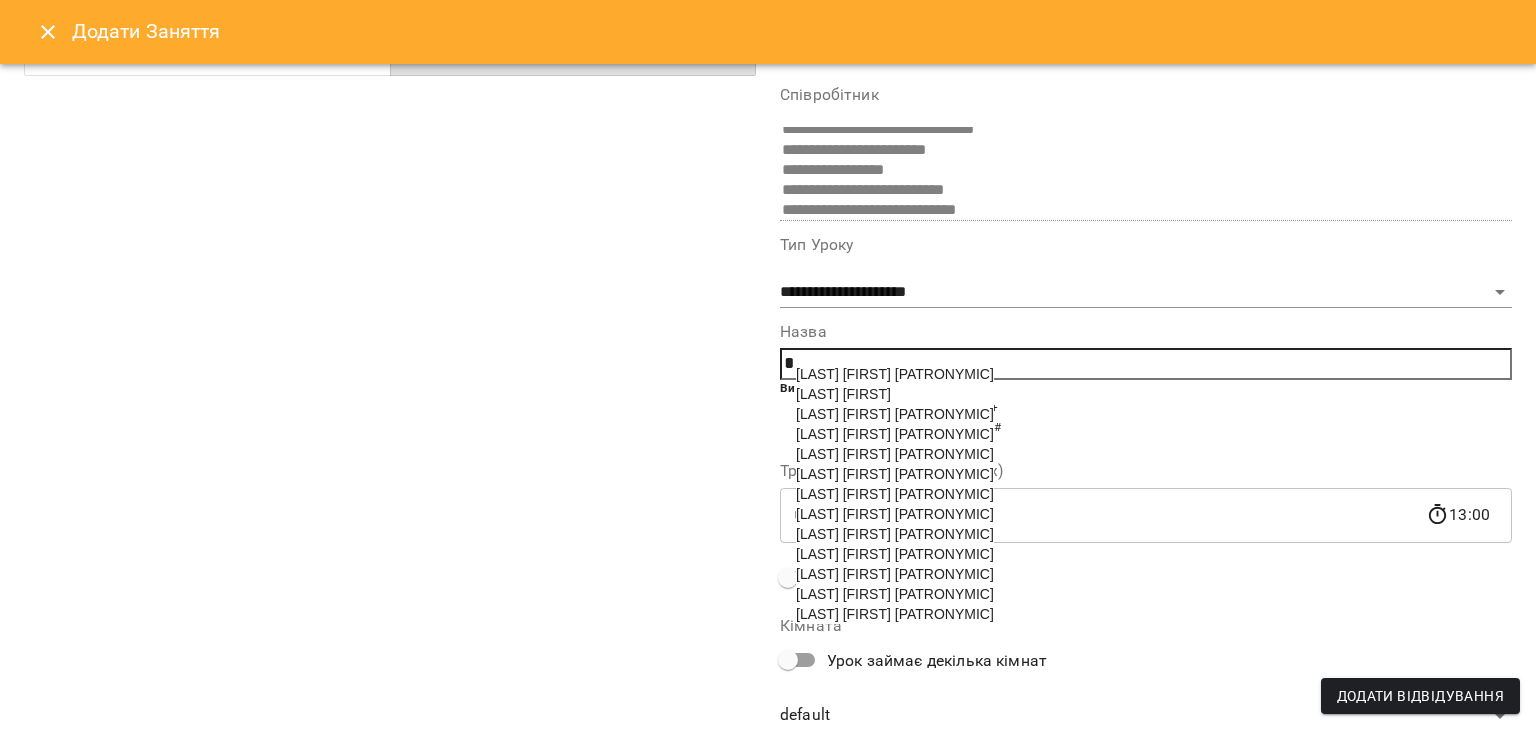 scroll, scrollTop: 200, scrollLeft: 0, axis: vertical 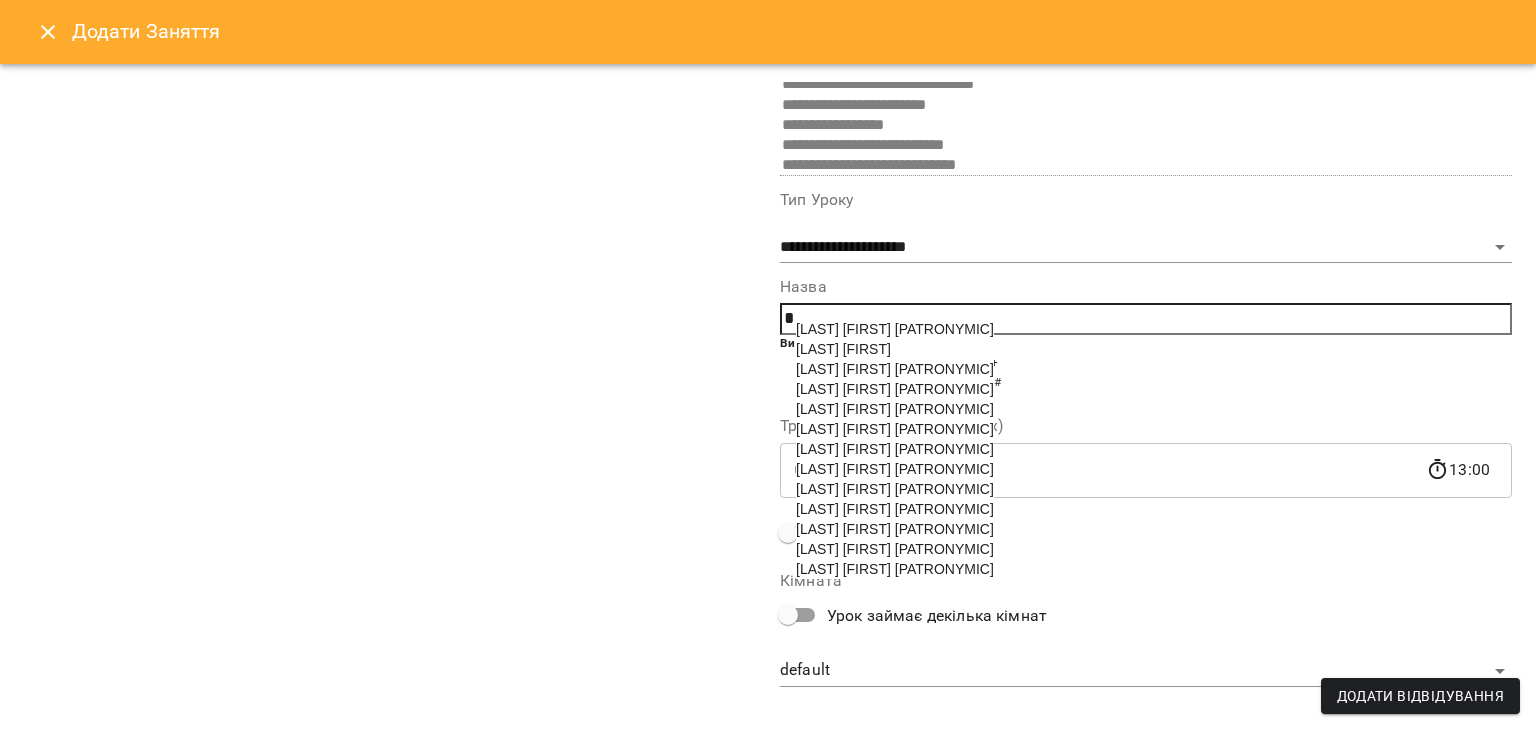 click on "Сумцова Анастасія Дмитрівна" at bounding box center (895, 529) 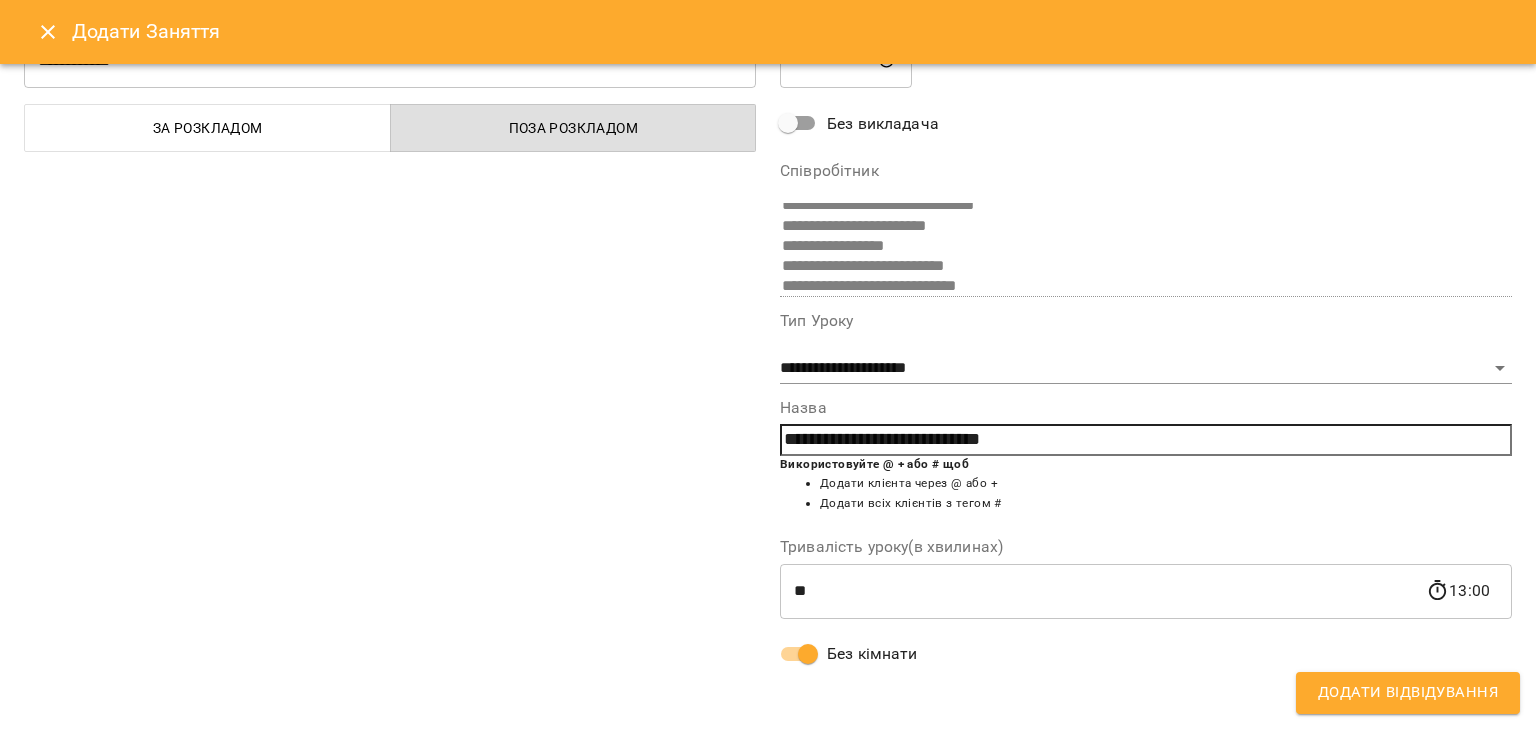 scroll, scrollTop: 79, scrollLeft: 0, axis: vertical 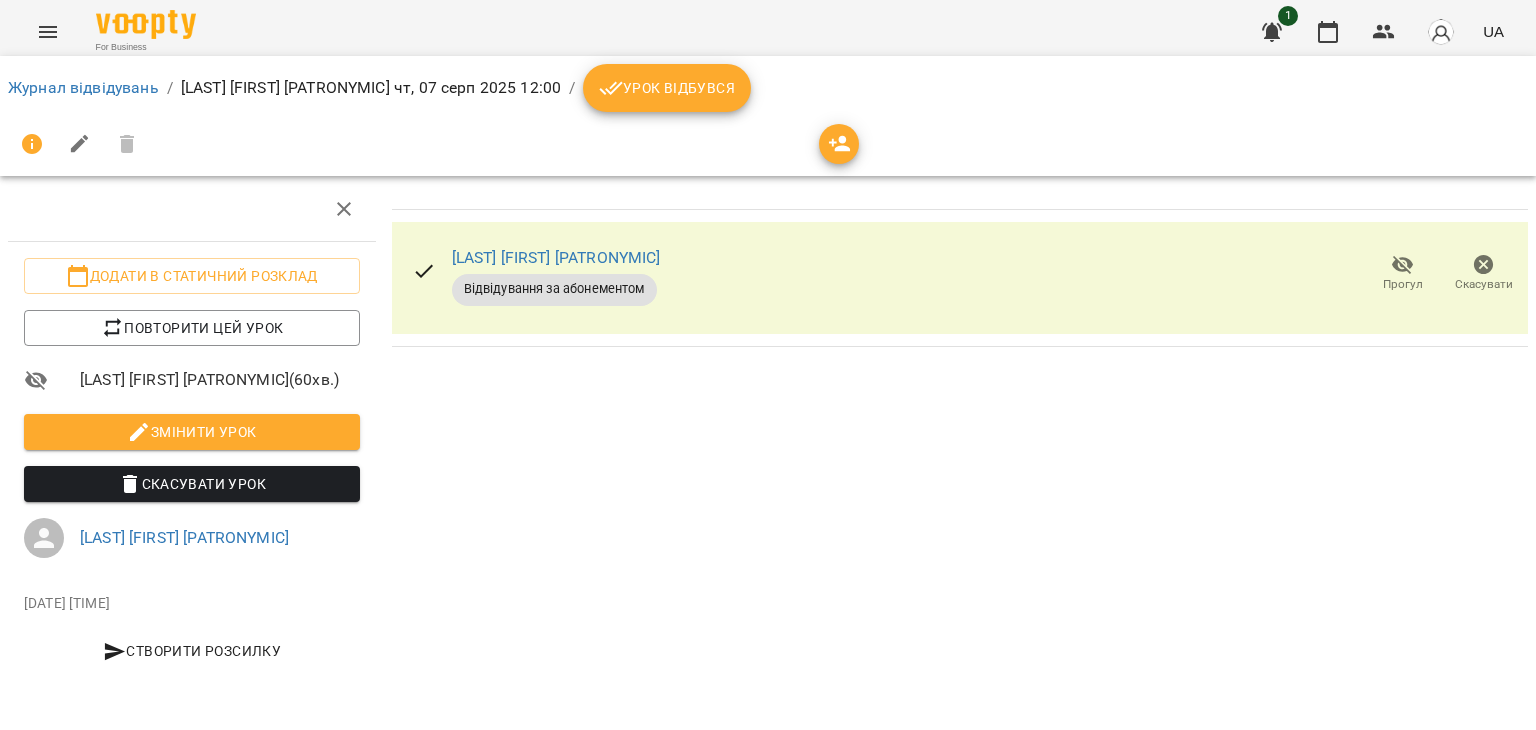 click on "Урок відбувся" at bounding box center (667, 88) 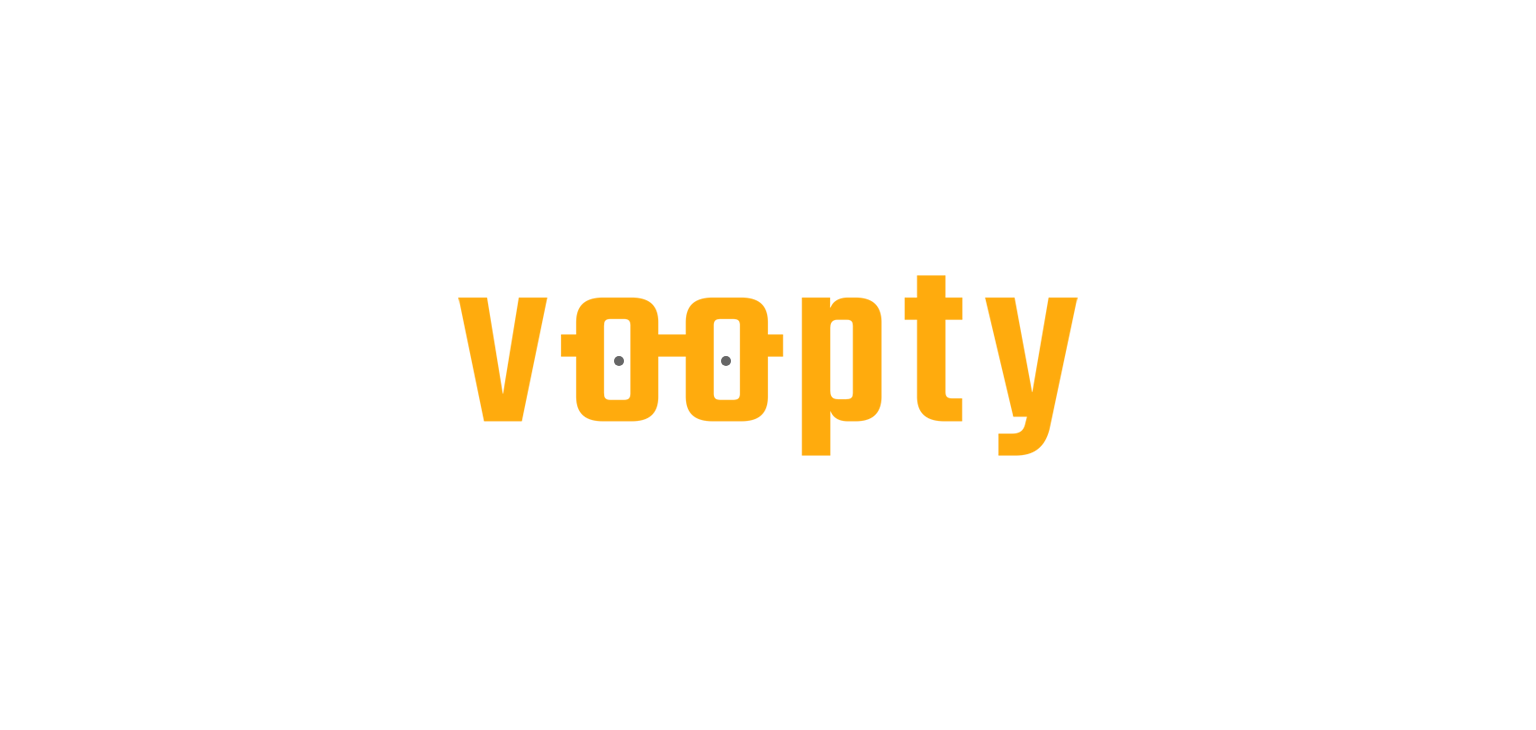scroll, scrollTop: 0, scrollLeft: 0, axis: both 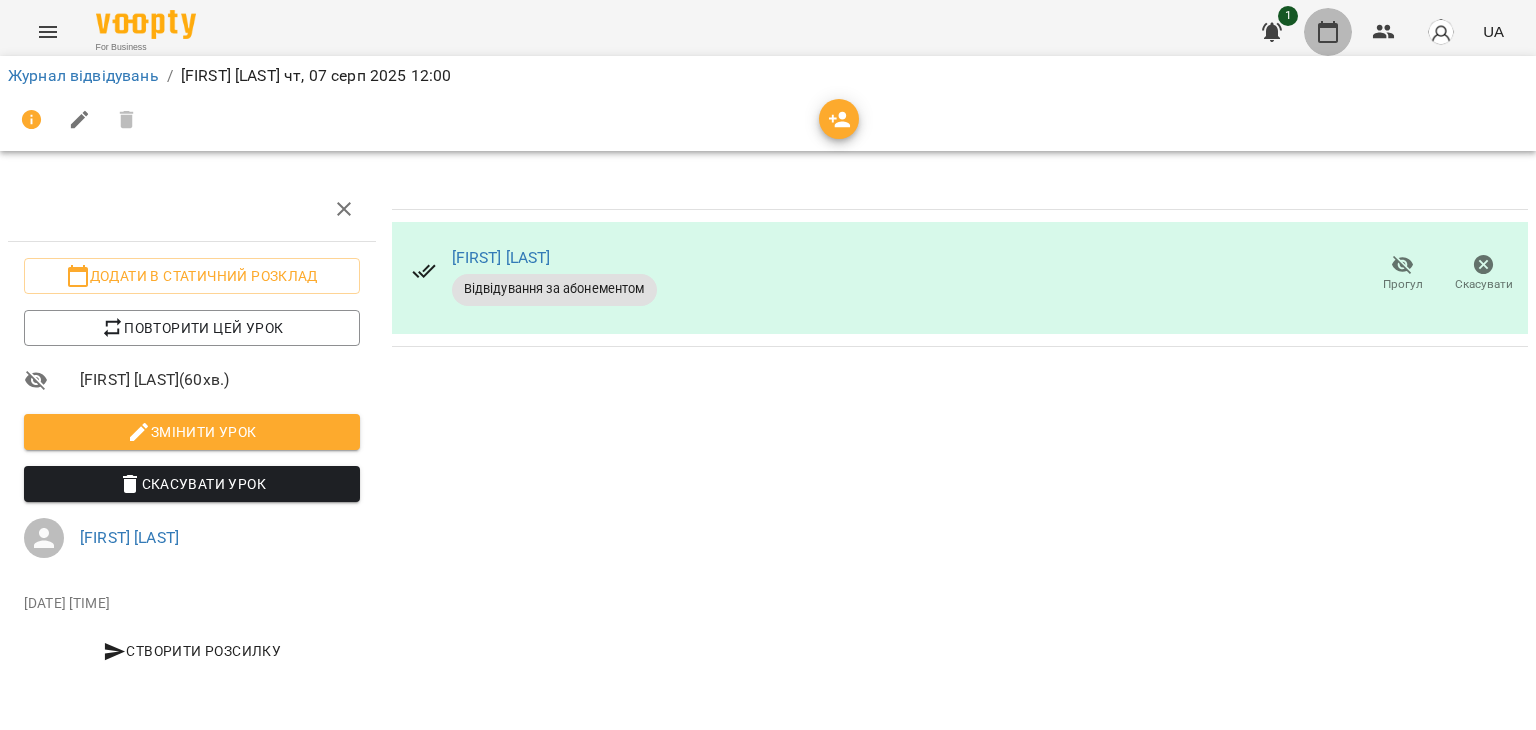 click 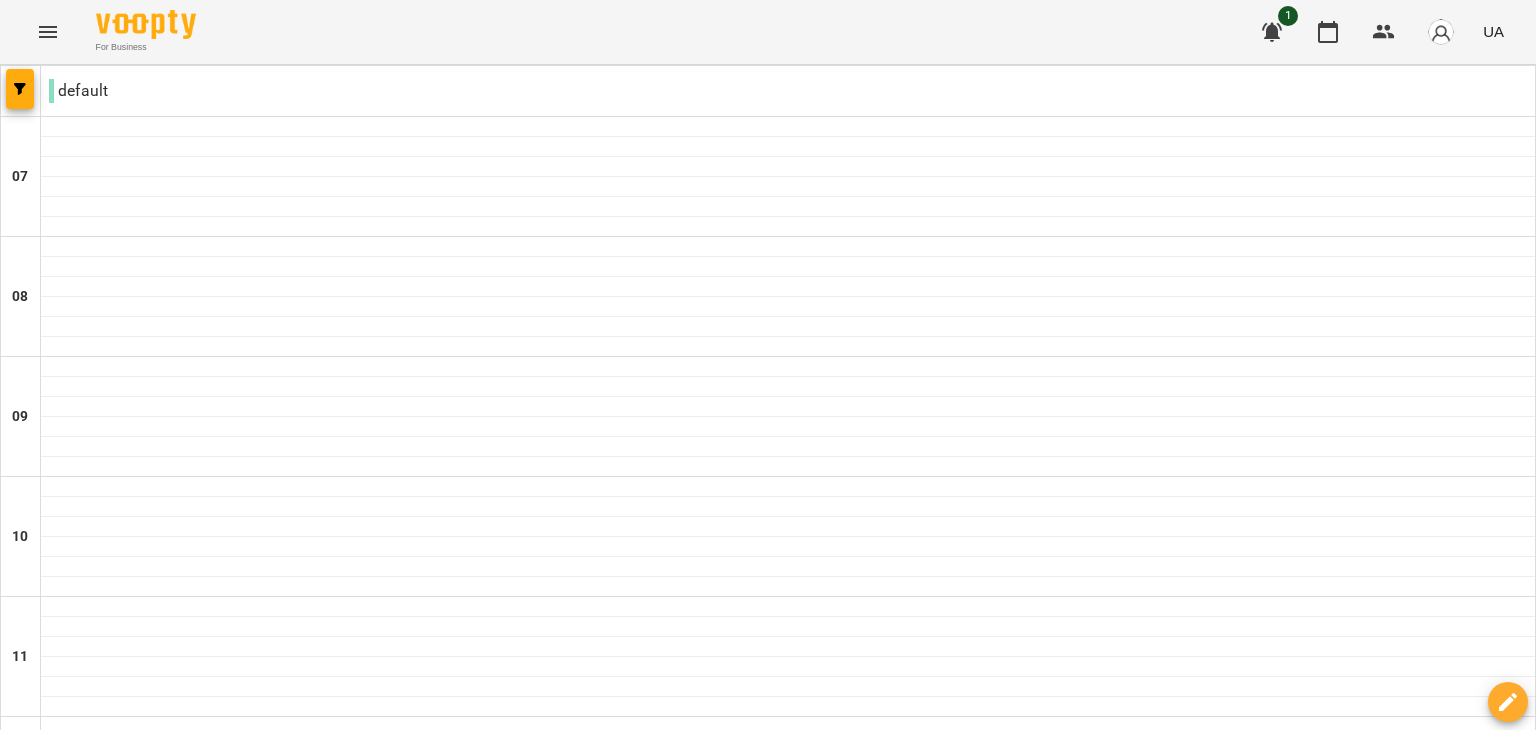 scroll, scrollTop: 600, scrollLeft: 0, axis: vertical 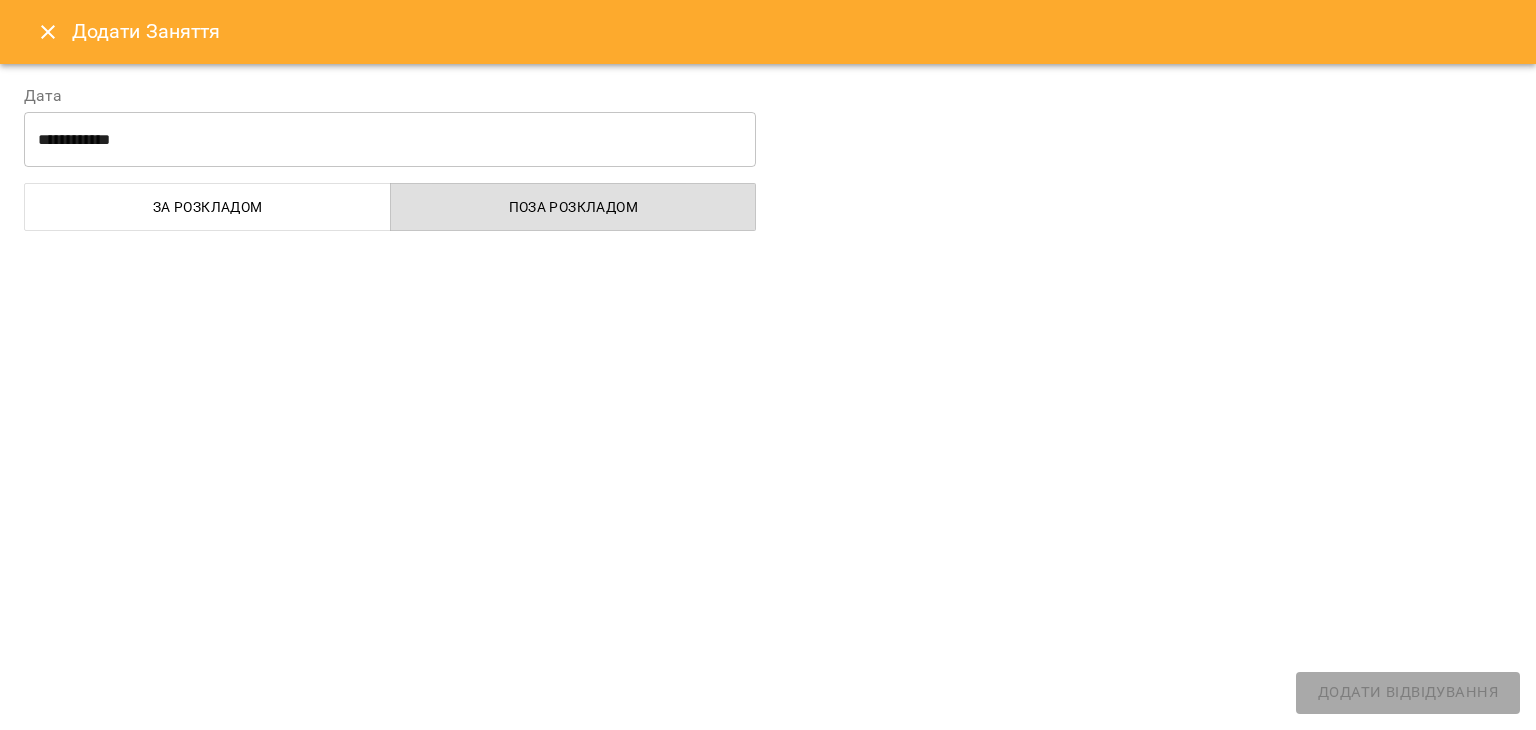 select on "**********" 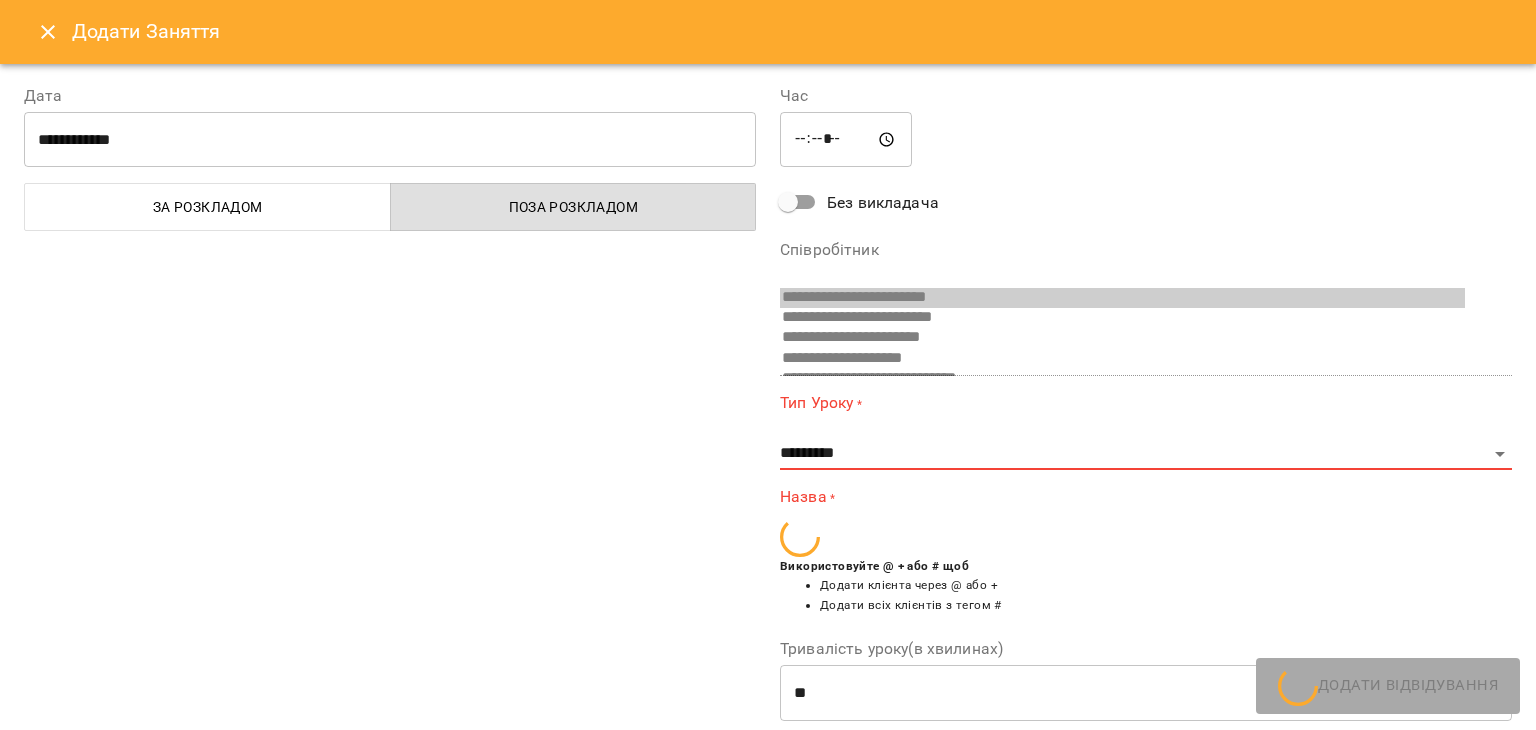 scroll, scrollTop: 154, scrollLeft: 0, axis: vertical 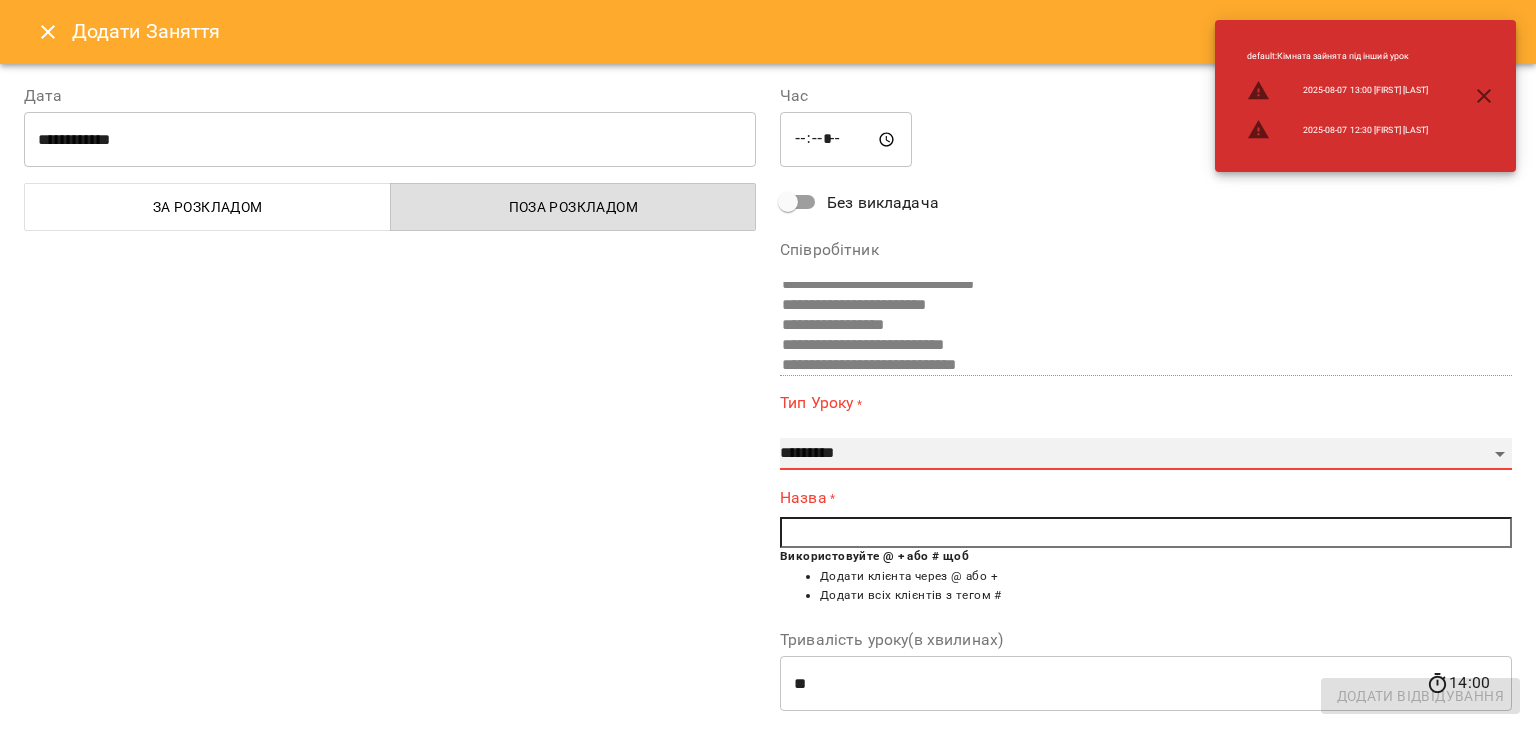click on "**********" at bounding box center [1146, 454] 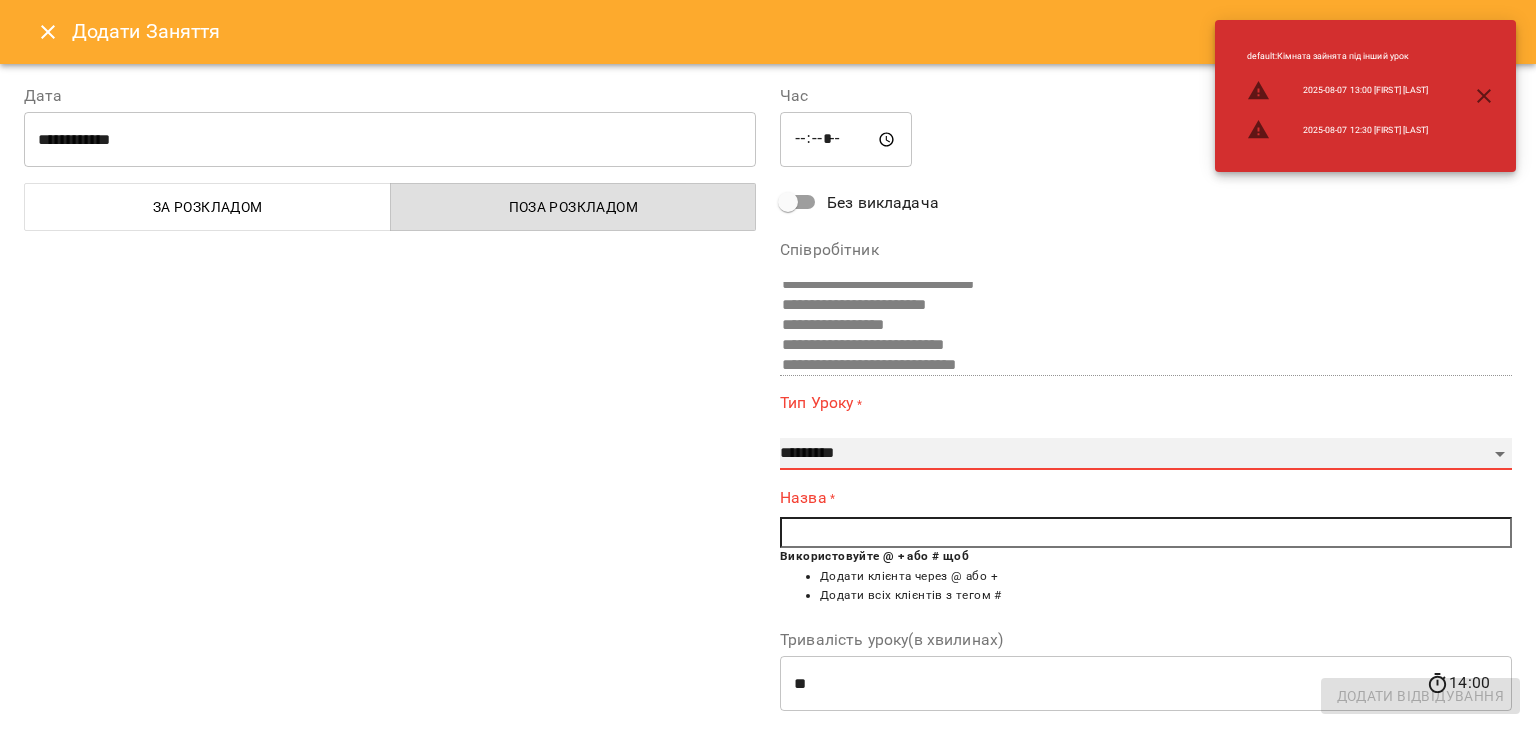 select on "**********" 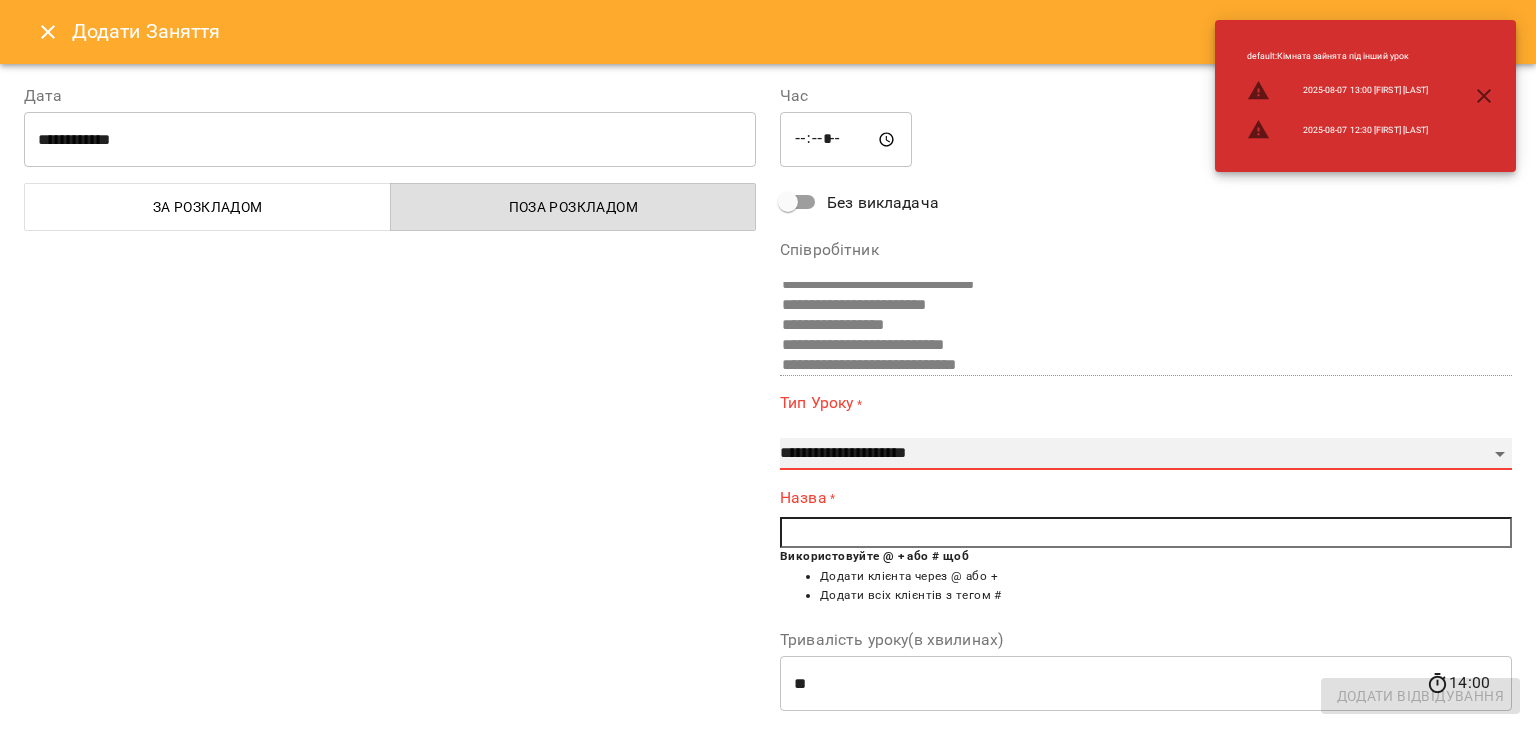 click on "**********" at bounding box center (1146, 454) 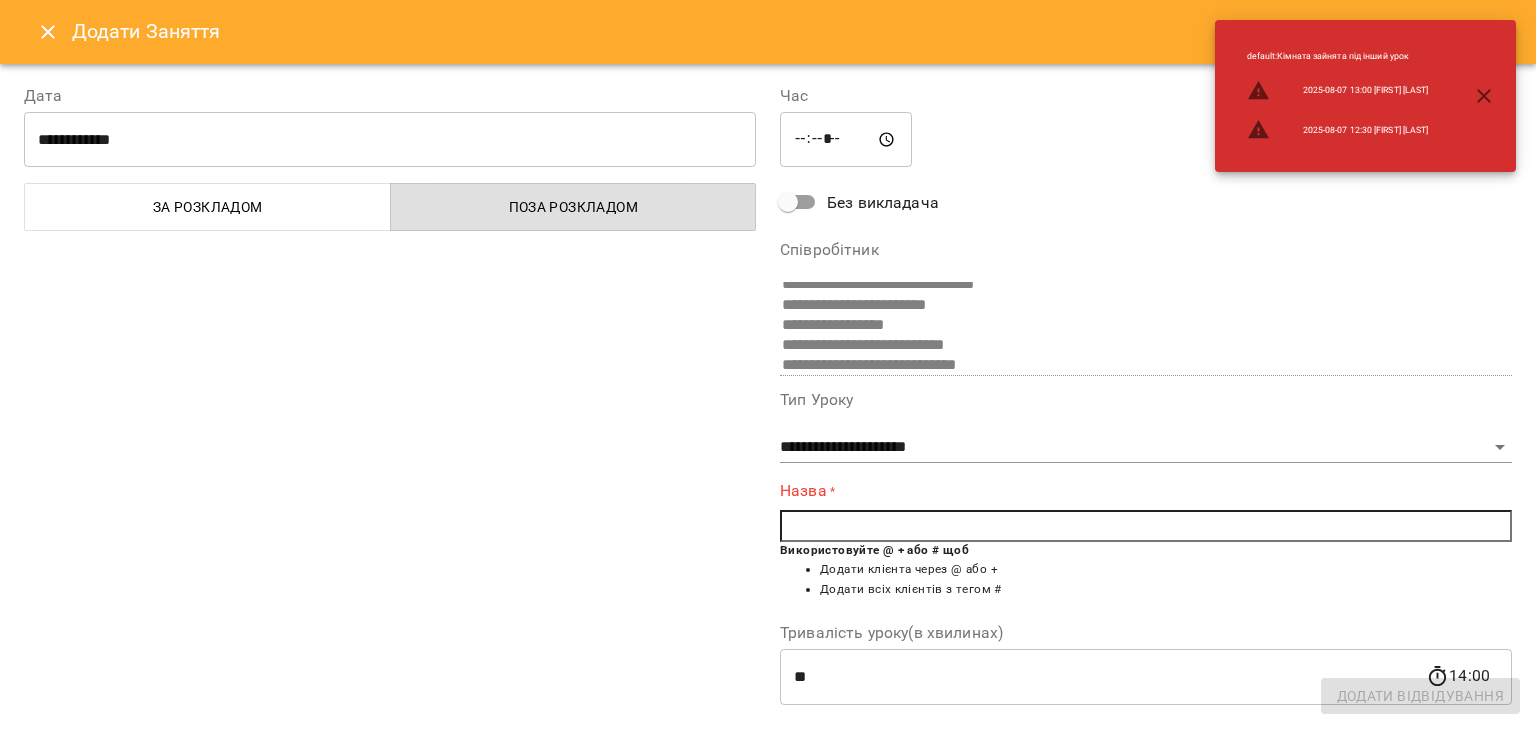 click at bounding box center [1146, 526] 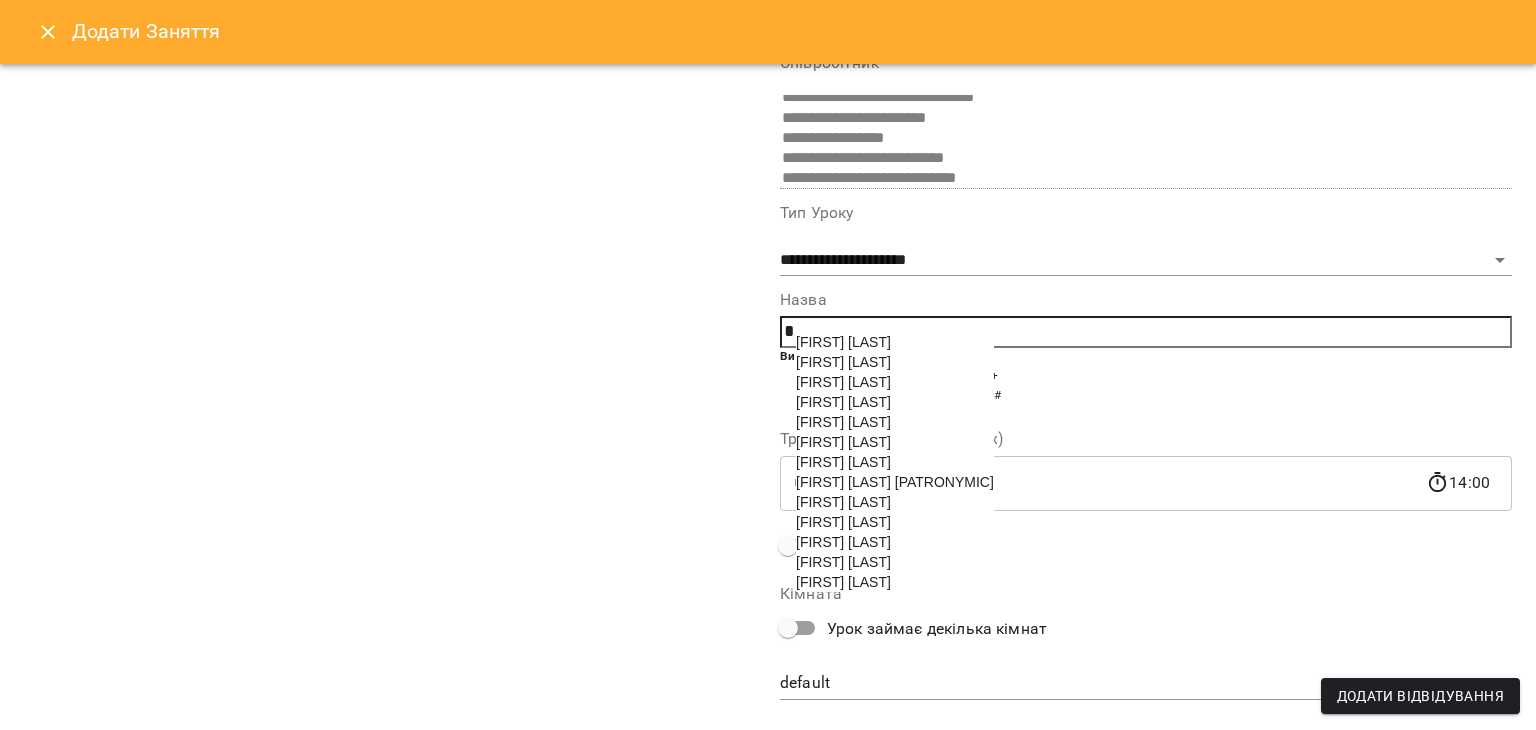 scroll, scrollTop: 200, scrollLeft: 0, axis: vertical 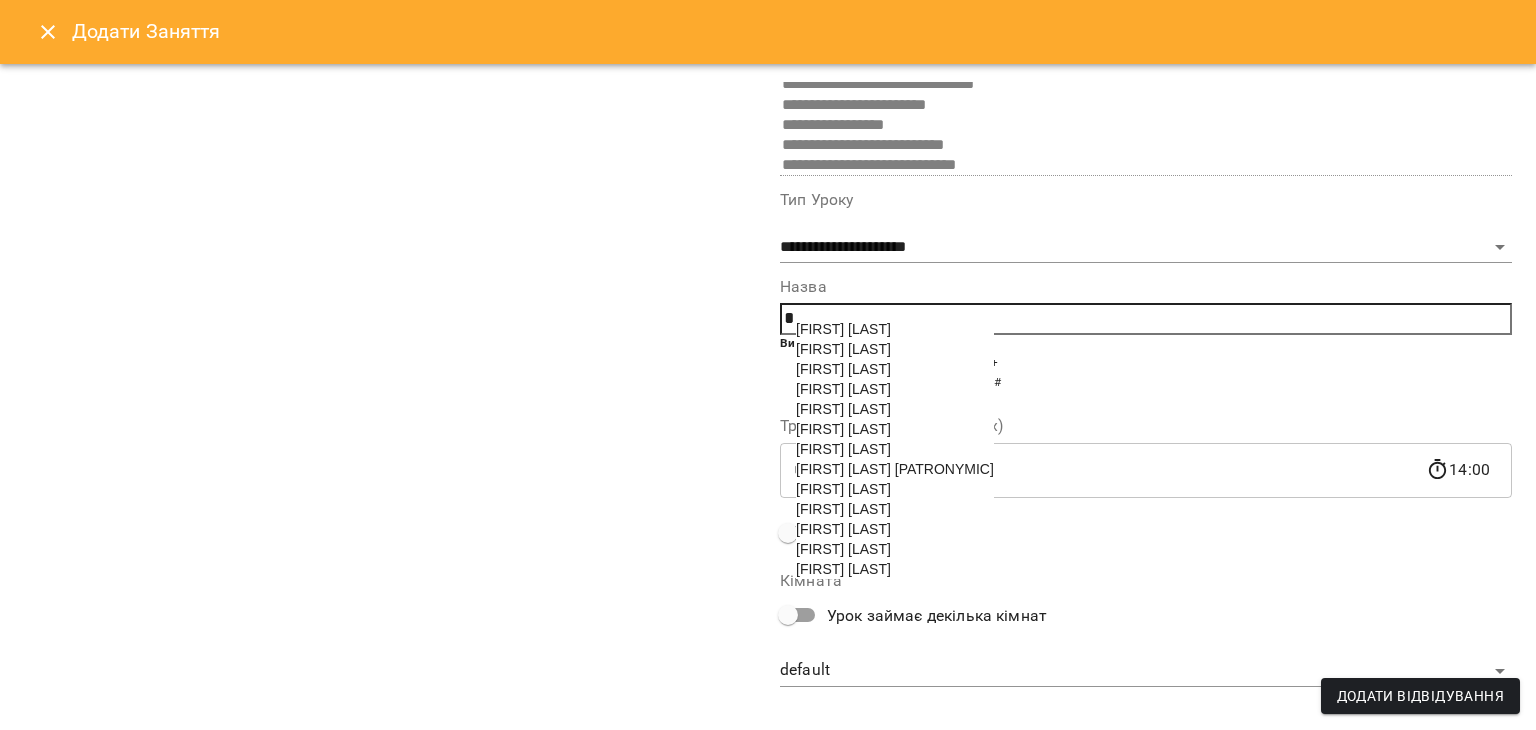 click on "Спеліна Евеліна Валеріївна" at bounding box center (843, 509) 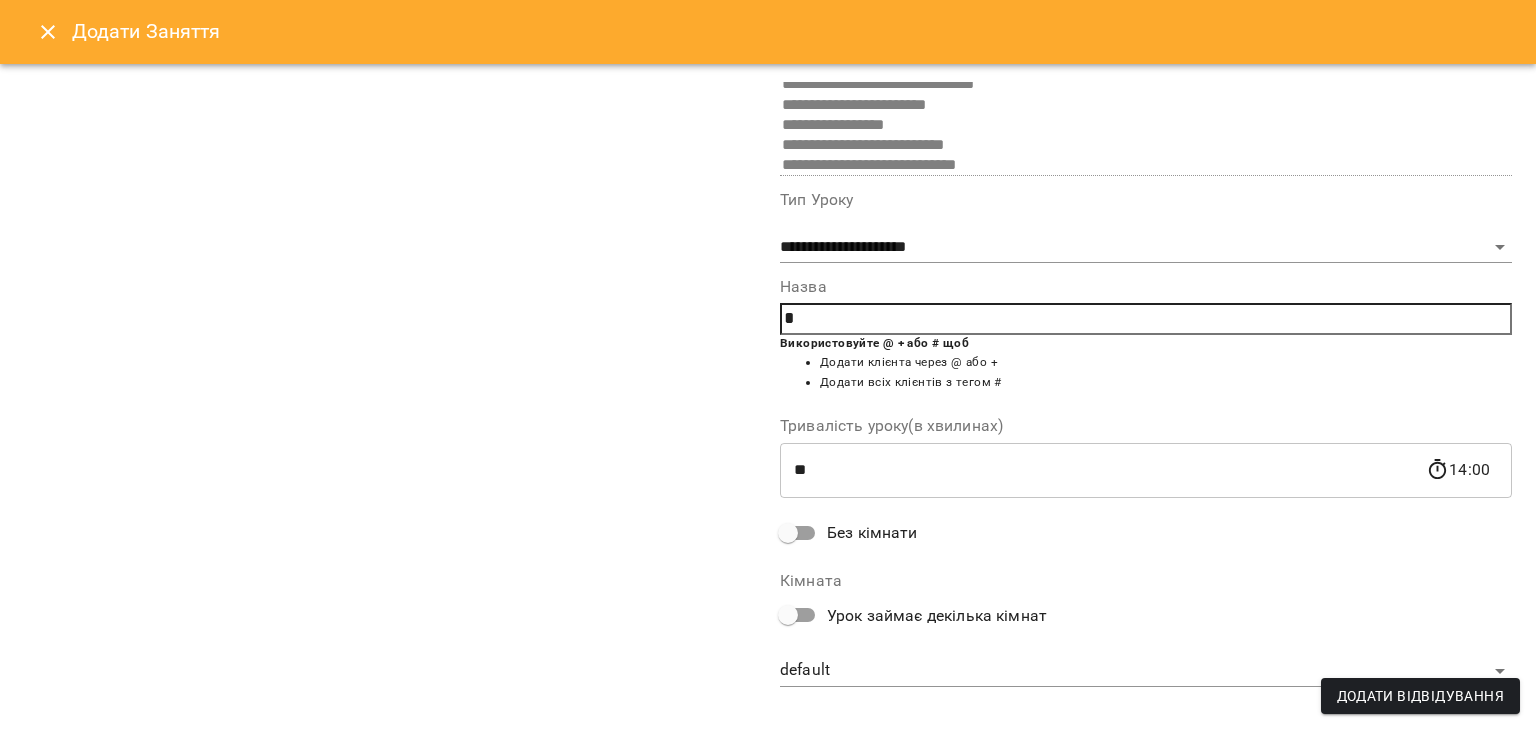 type on "**********" 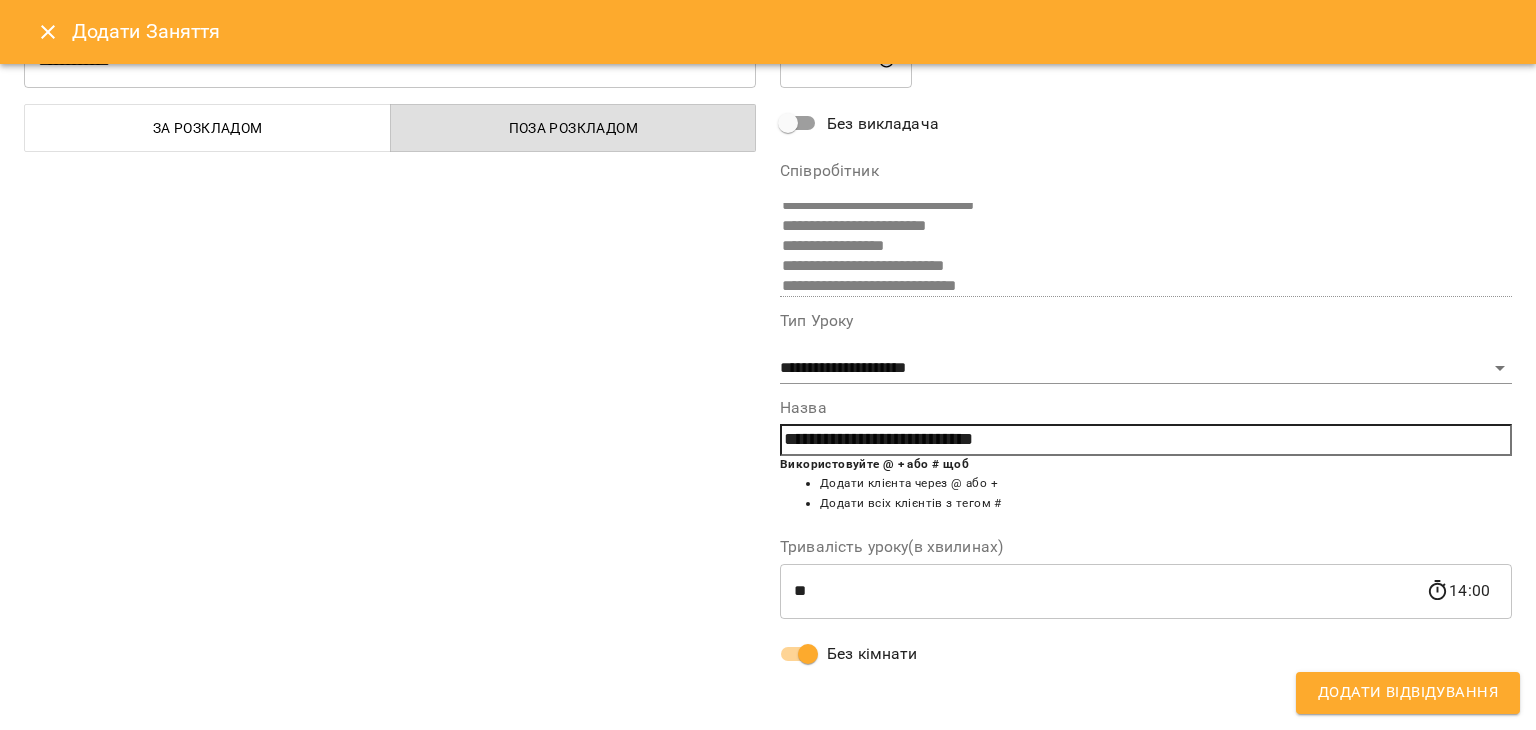 scroll, scrollTop: 79, scrollLeft: 0, axis: vertical 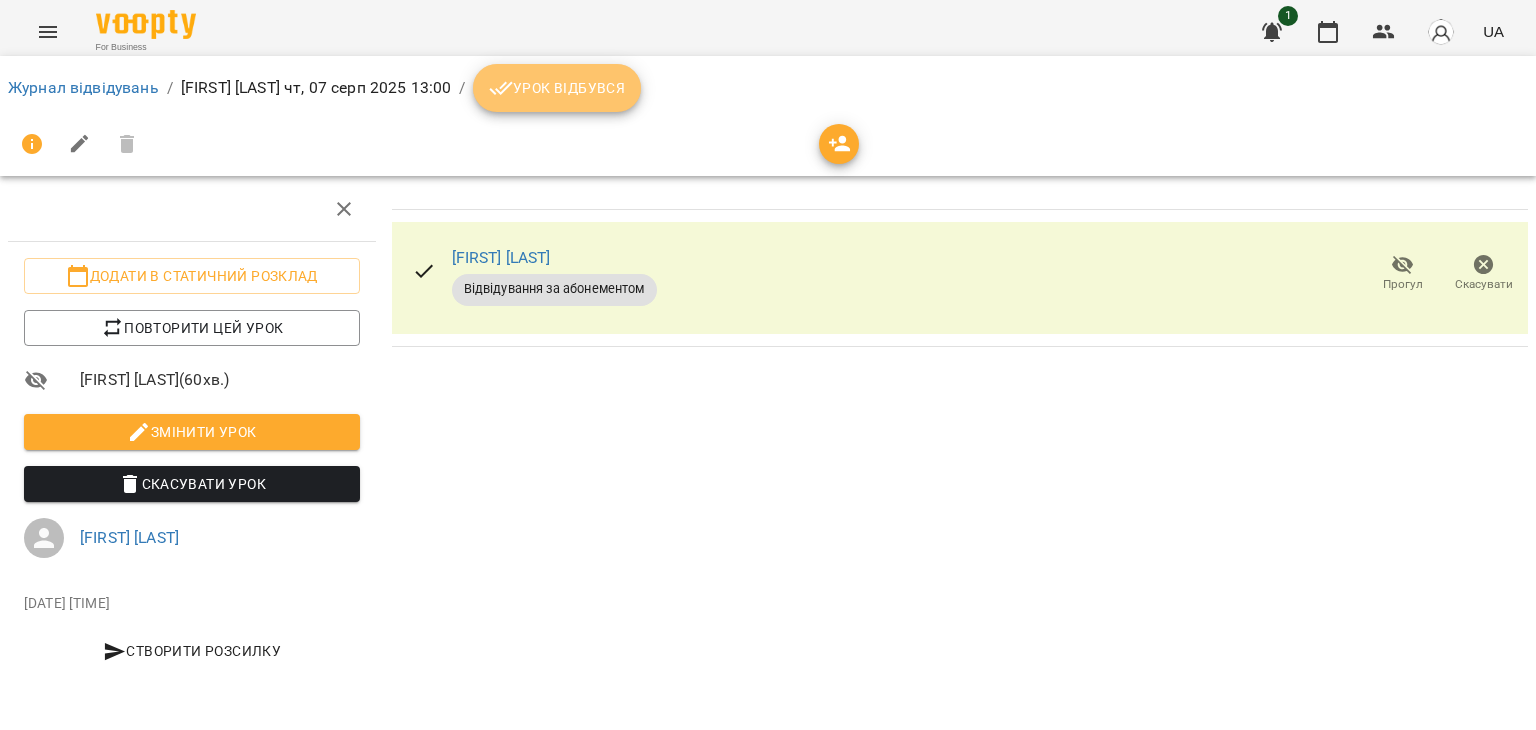 click on "Урок відбувся" at bounding box center (557, 88) 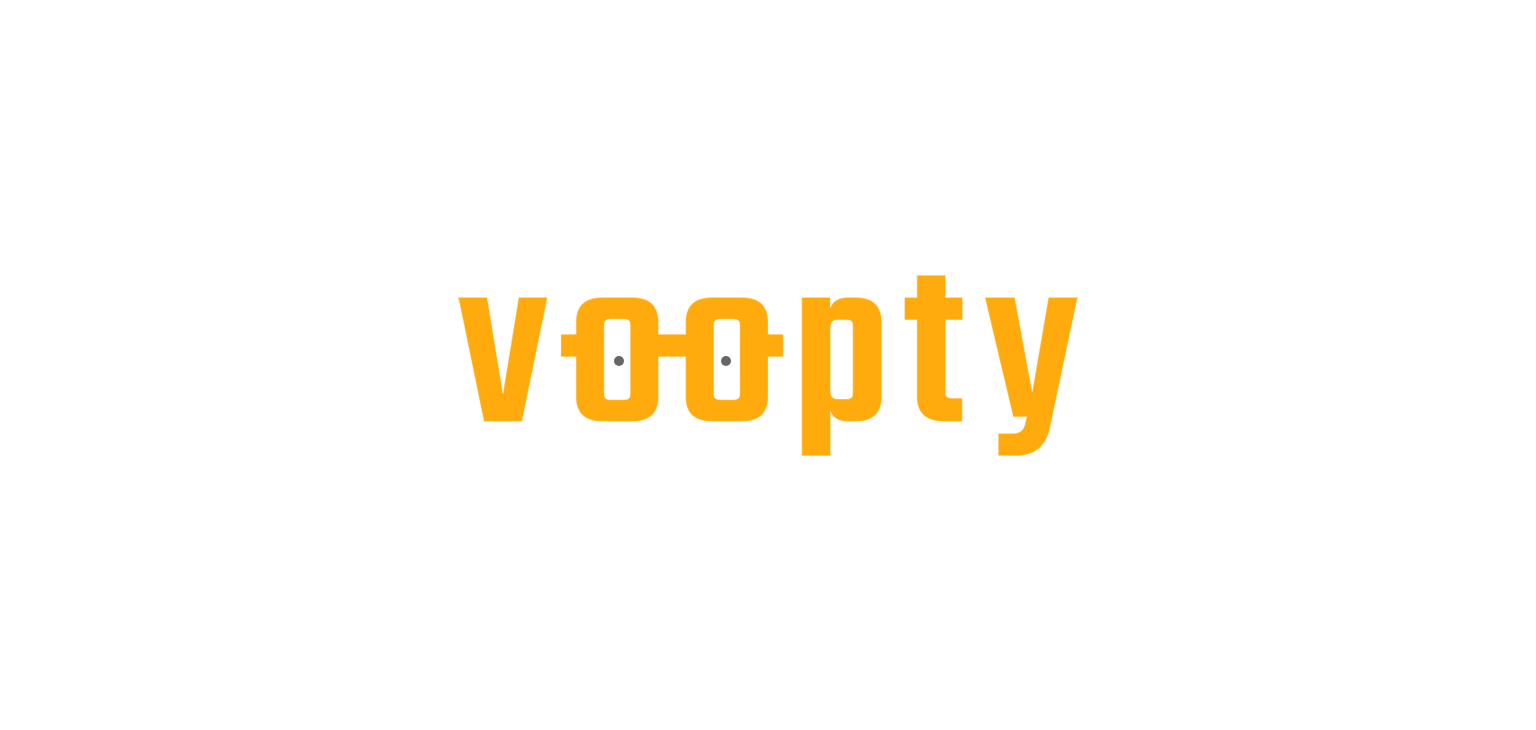 scroll, scrollTop: 0, scrollLeft: 0, axis: both 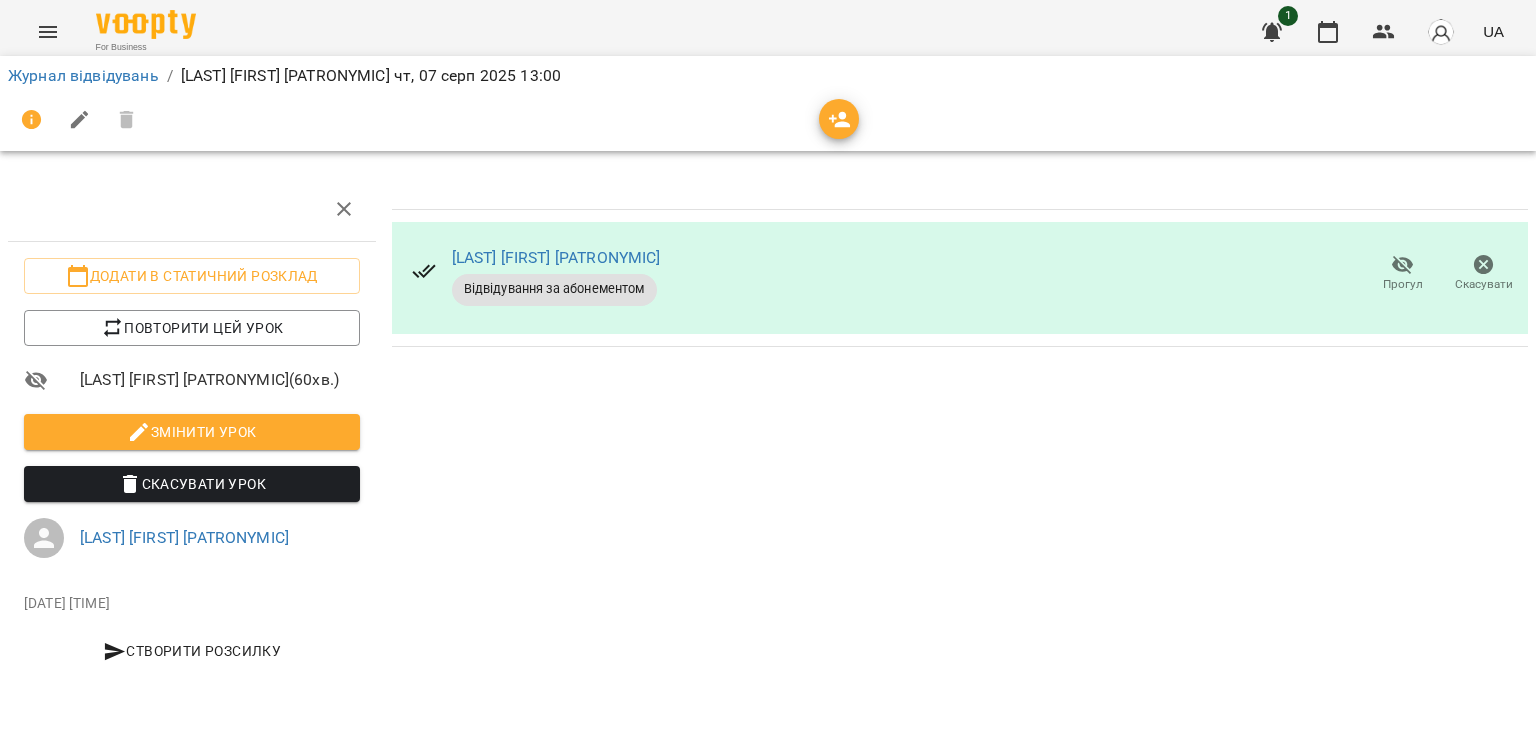 click at bounding box center (1328, 32) 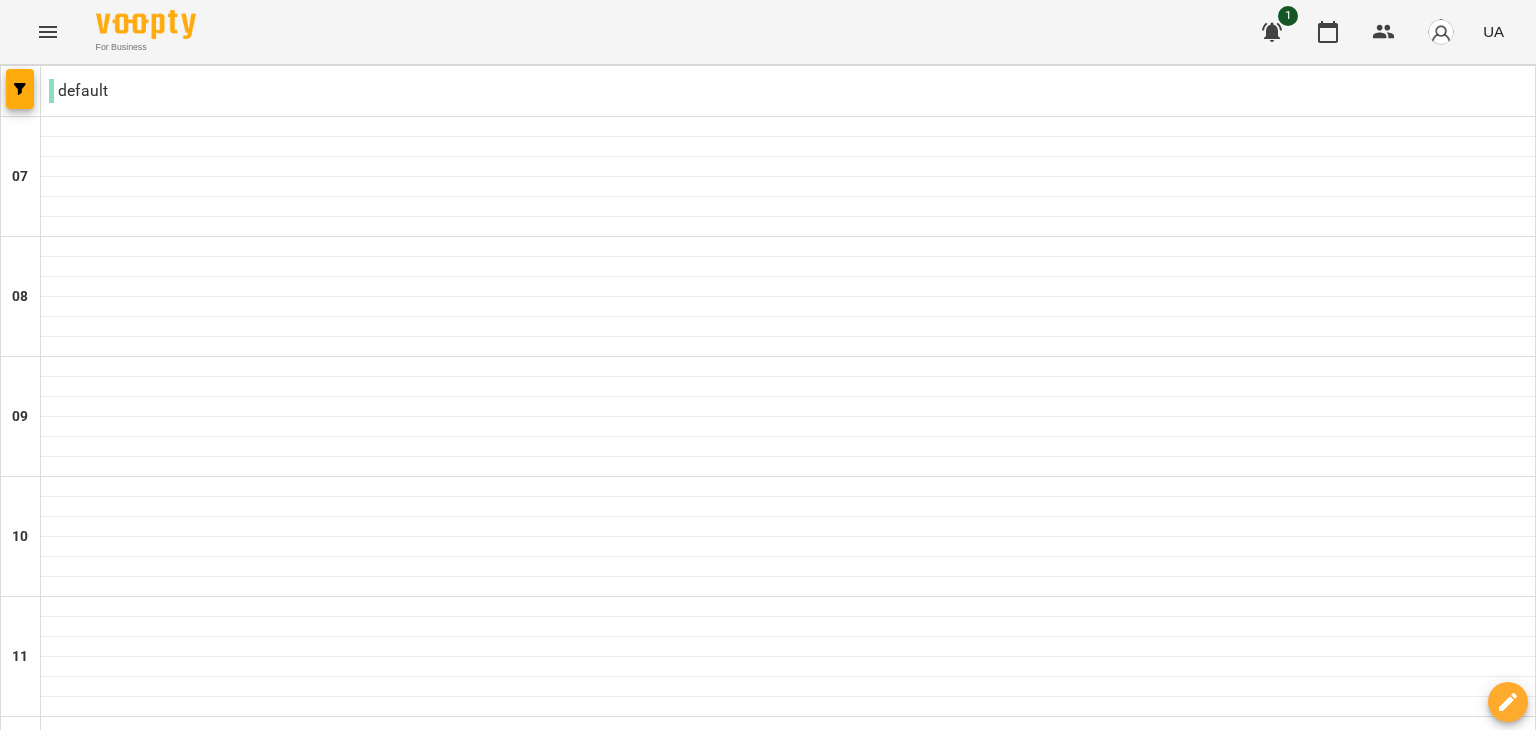 scroll, scrollTop: 600, scrollLeft: 0, axis: vertical 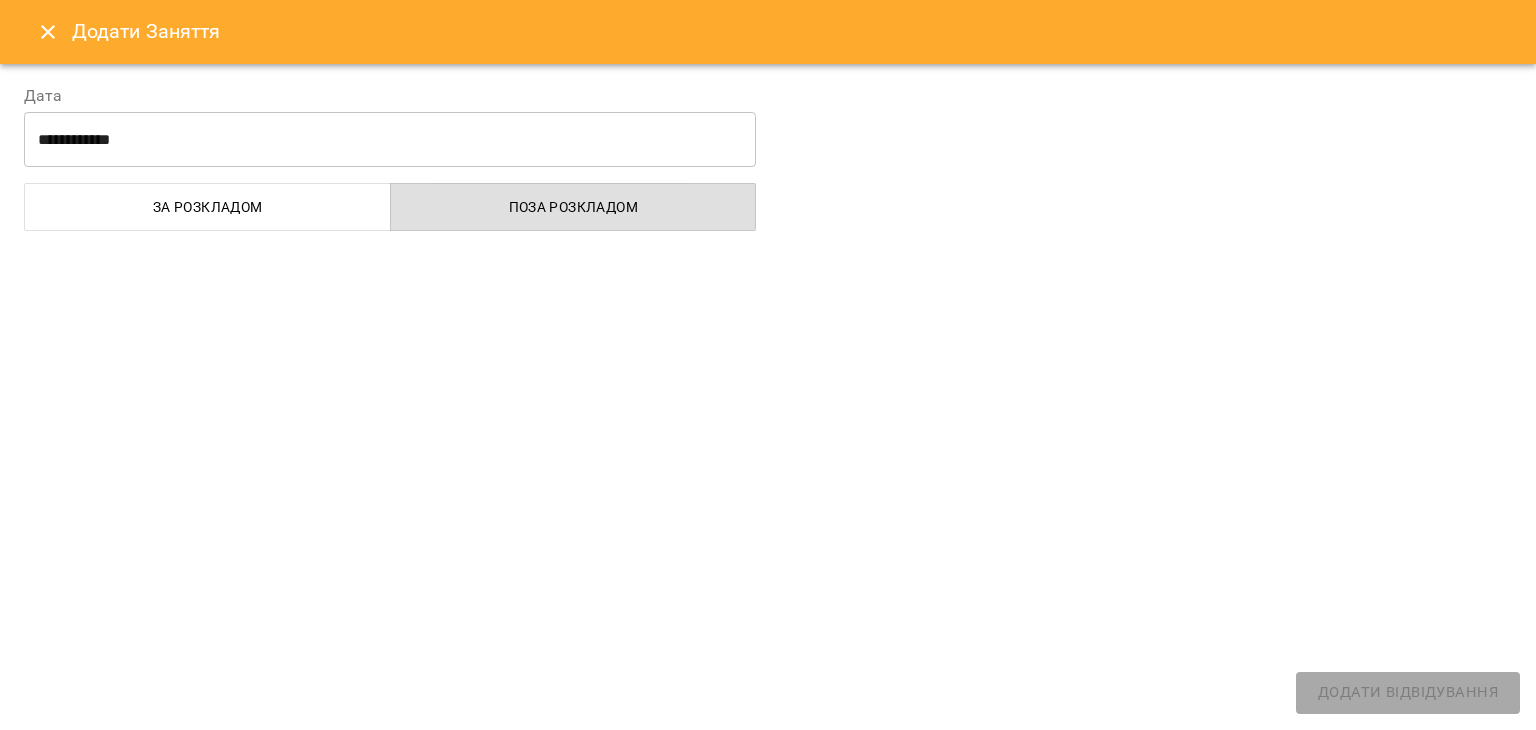 select on "**********" 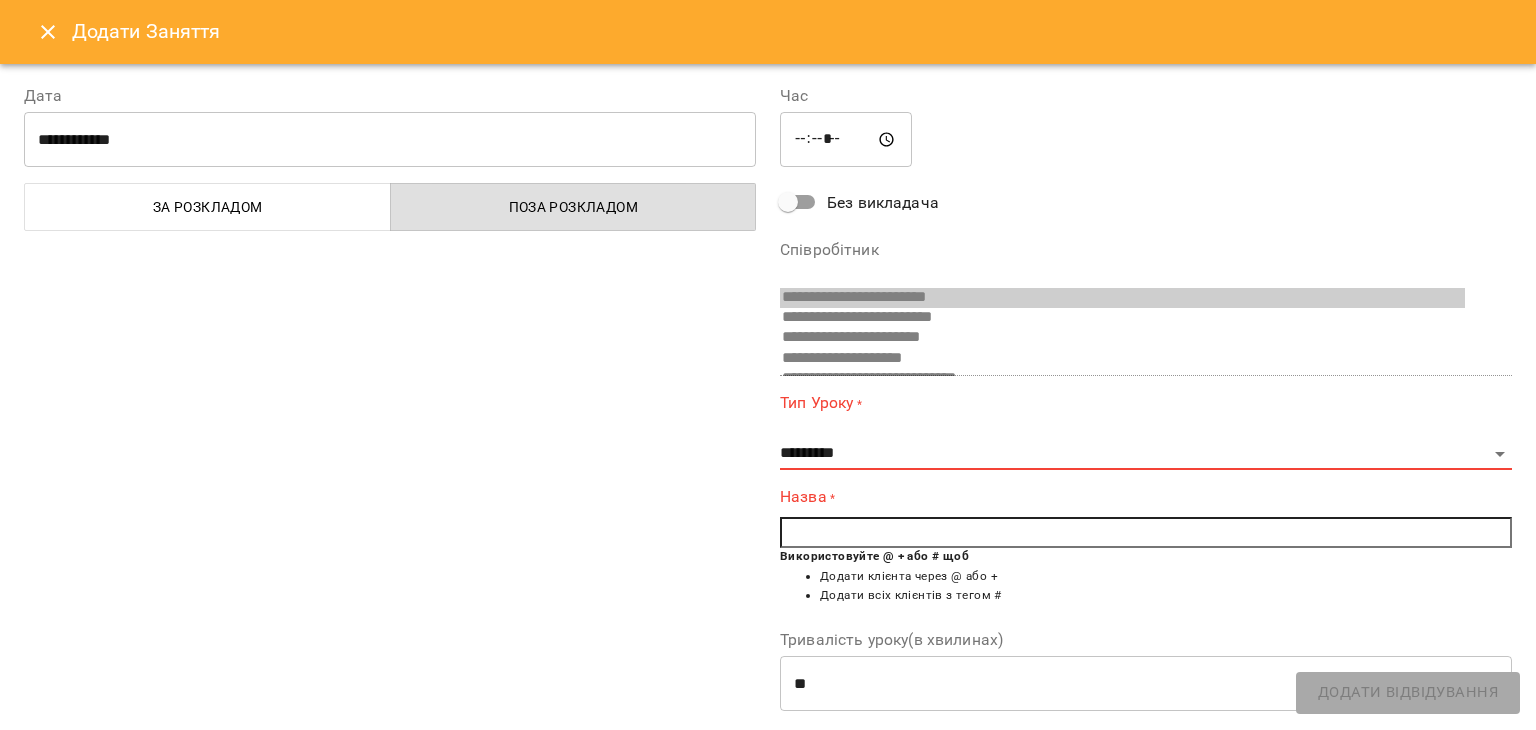 scroll, scrollTop: 154, scrollLeft: 0, axis: vertical 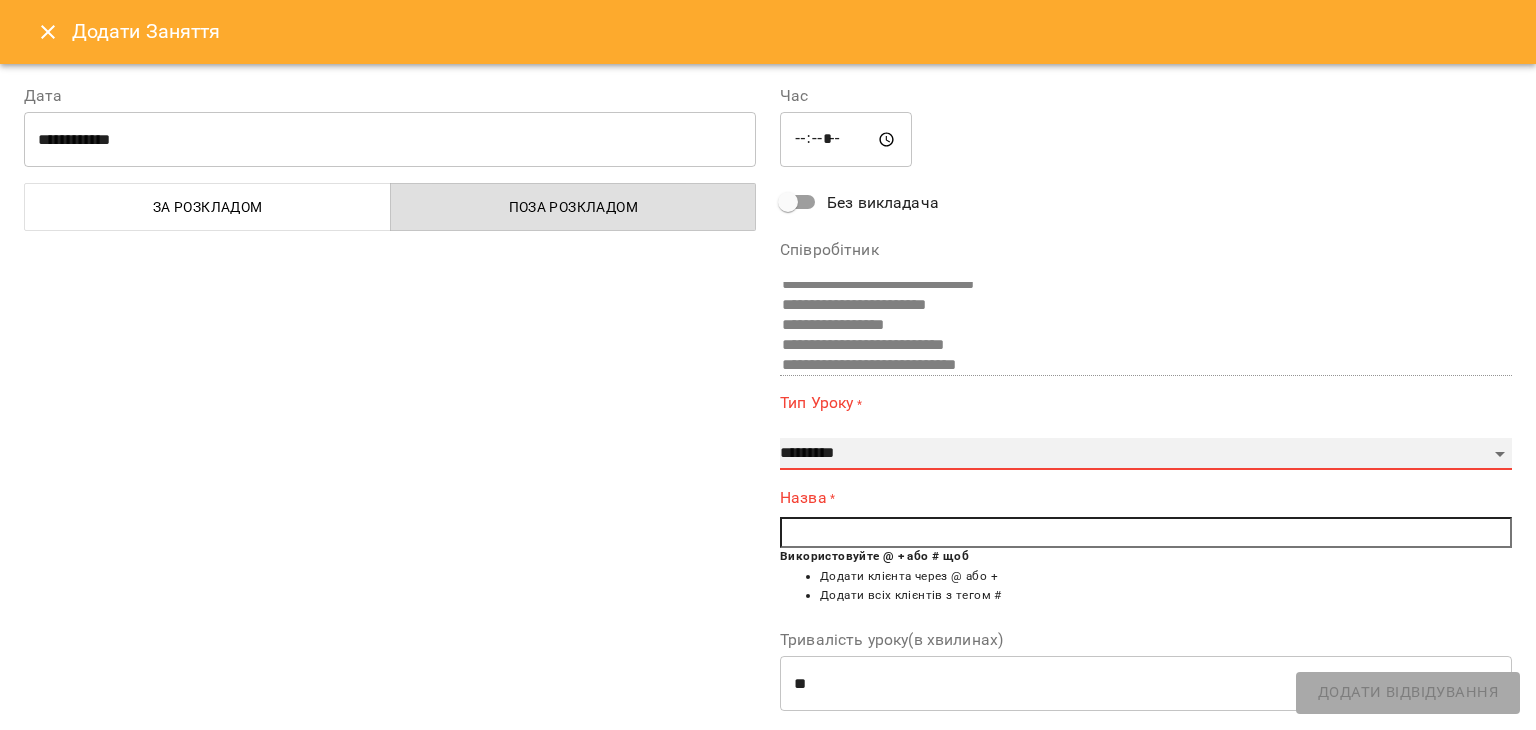 click on "**********" at bounding box center [1146, 454] 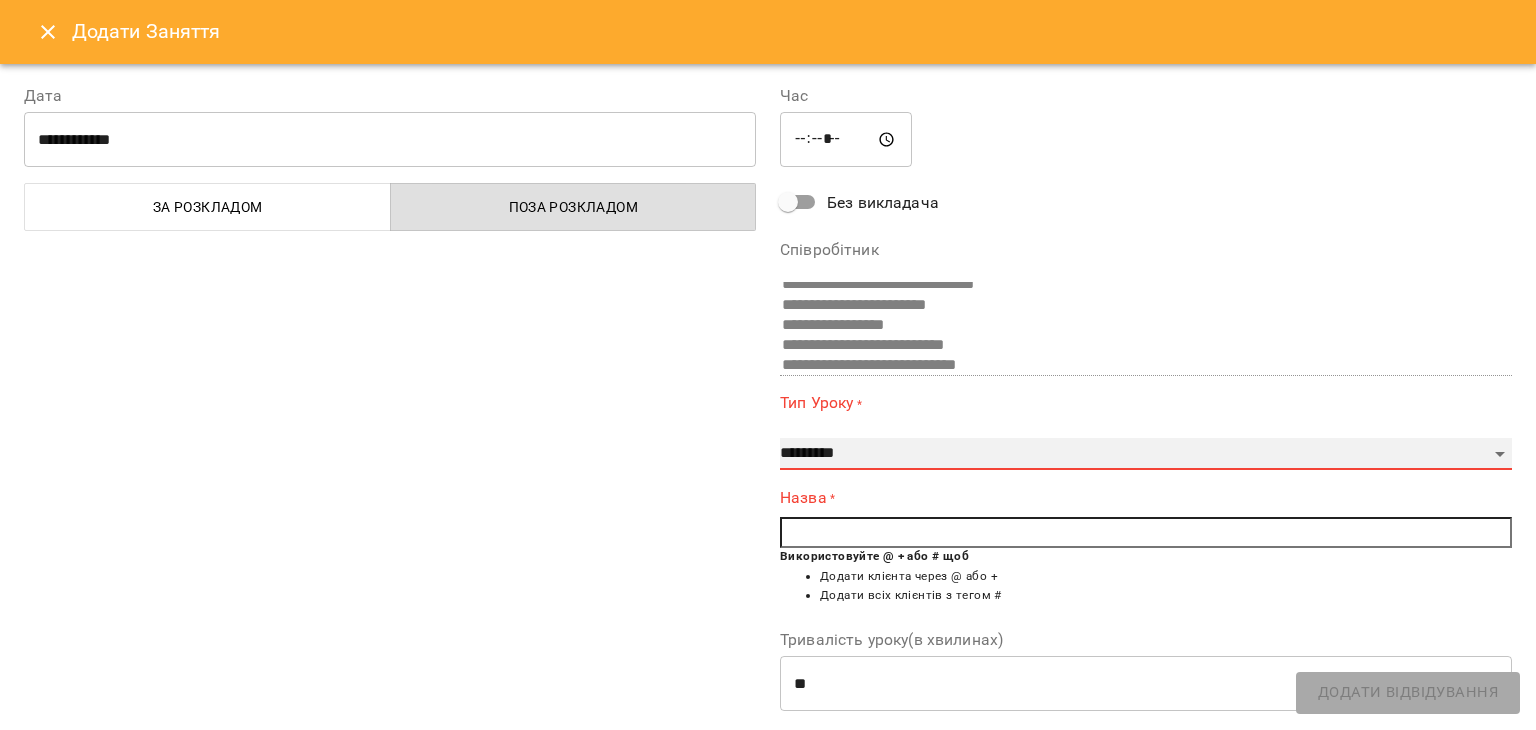 select on "**********" 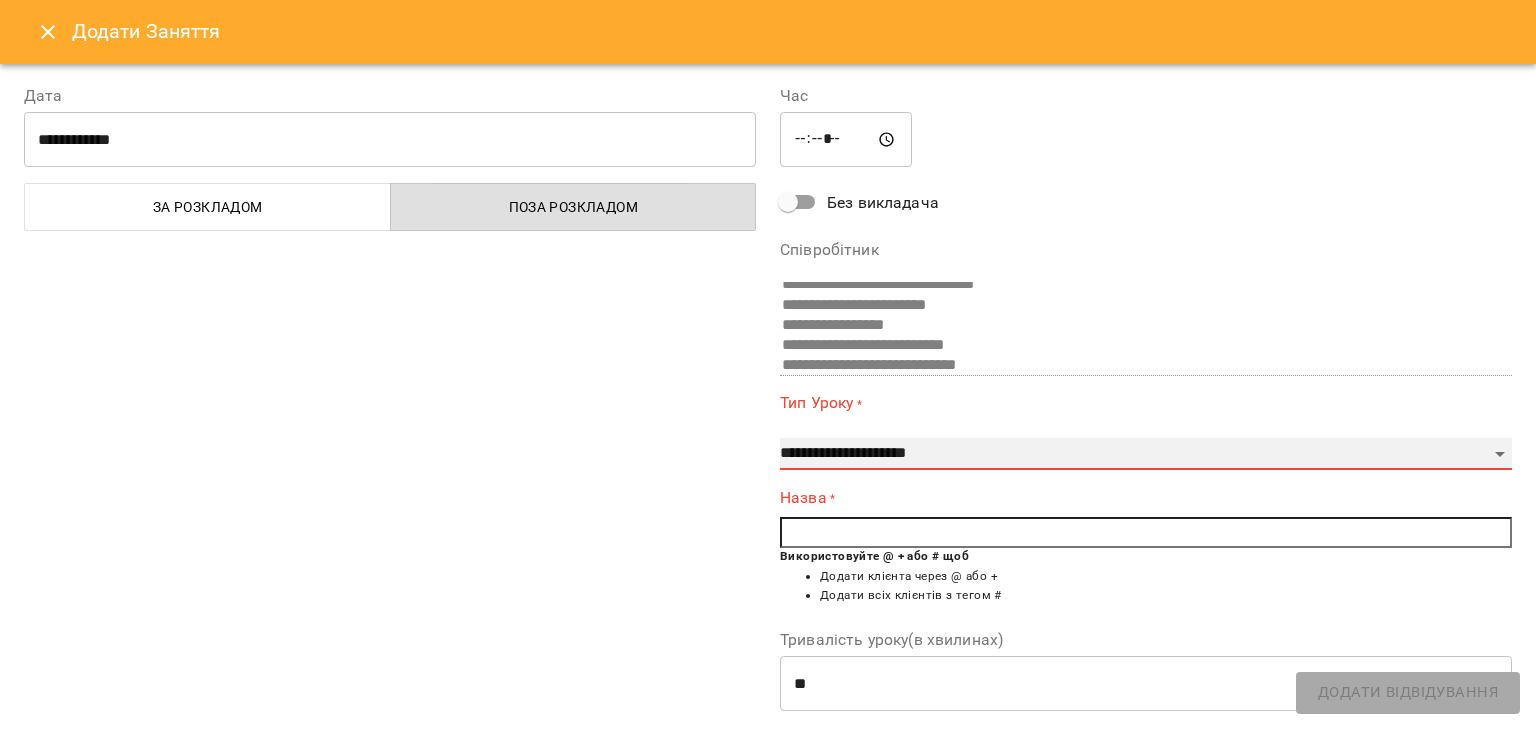 click on "**********" at bounding box center (1146, 454) 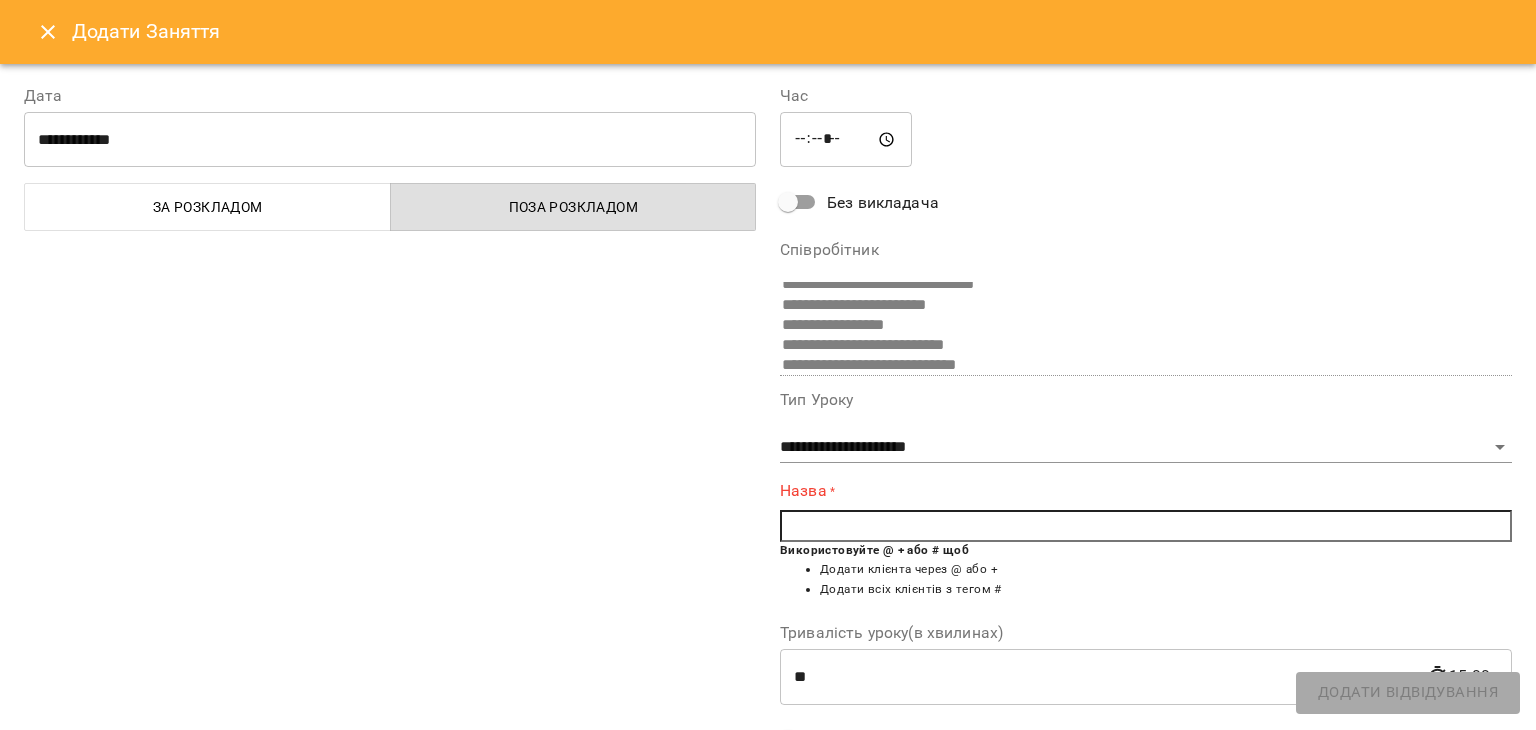 click at bounding box center [1146, 526] 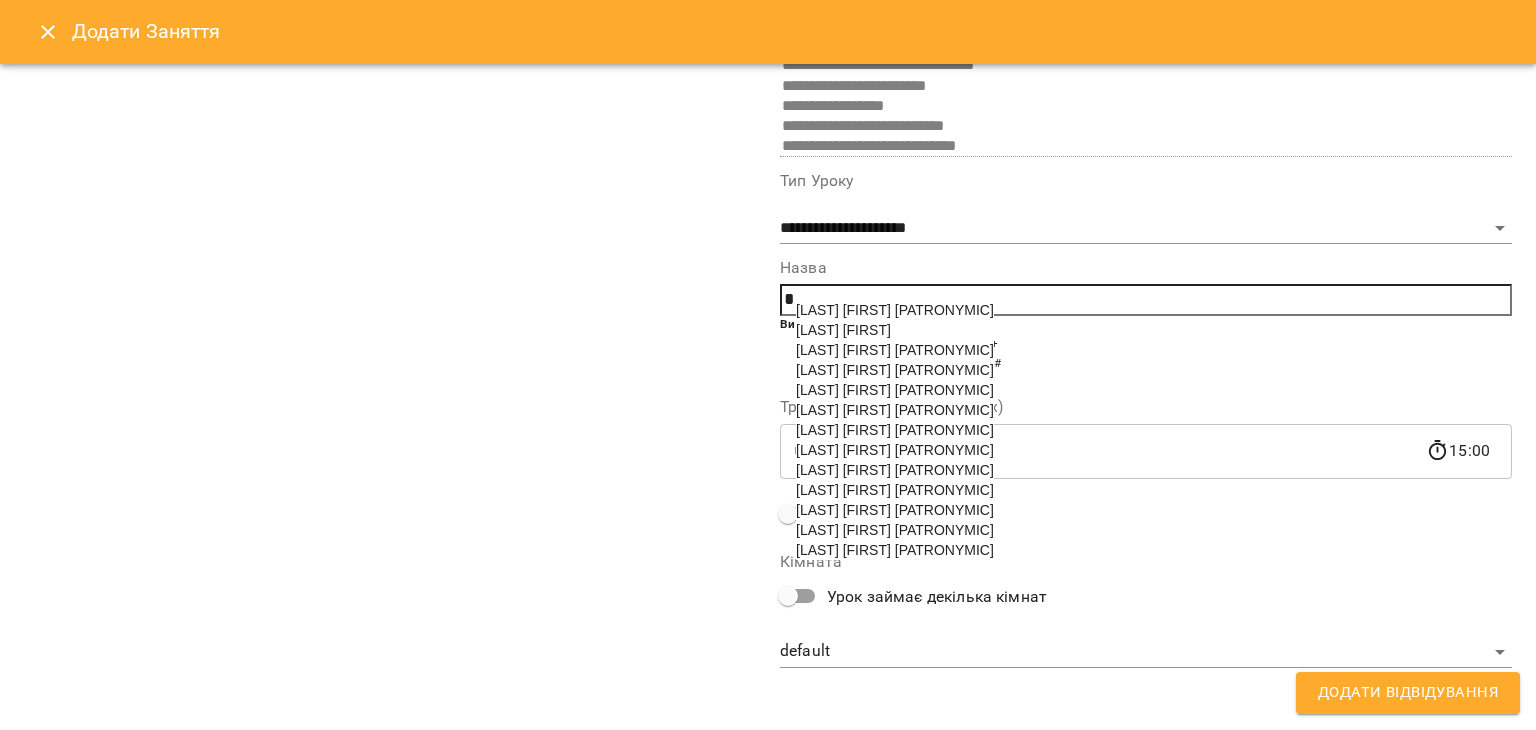 scroll, scrollTop: 225, scrollLeft: 0, axis: vertical 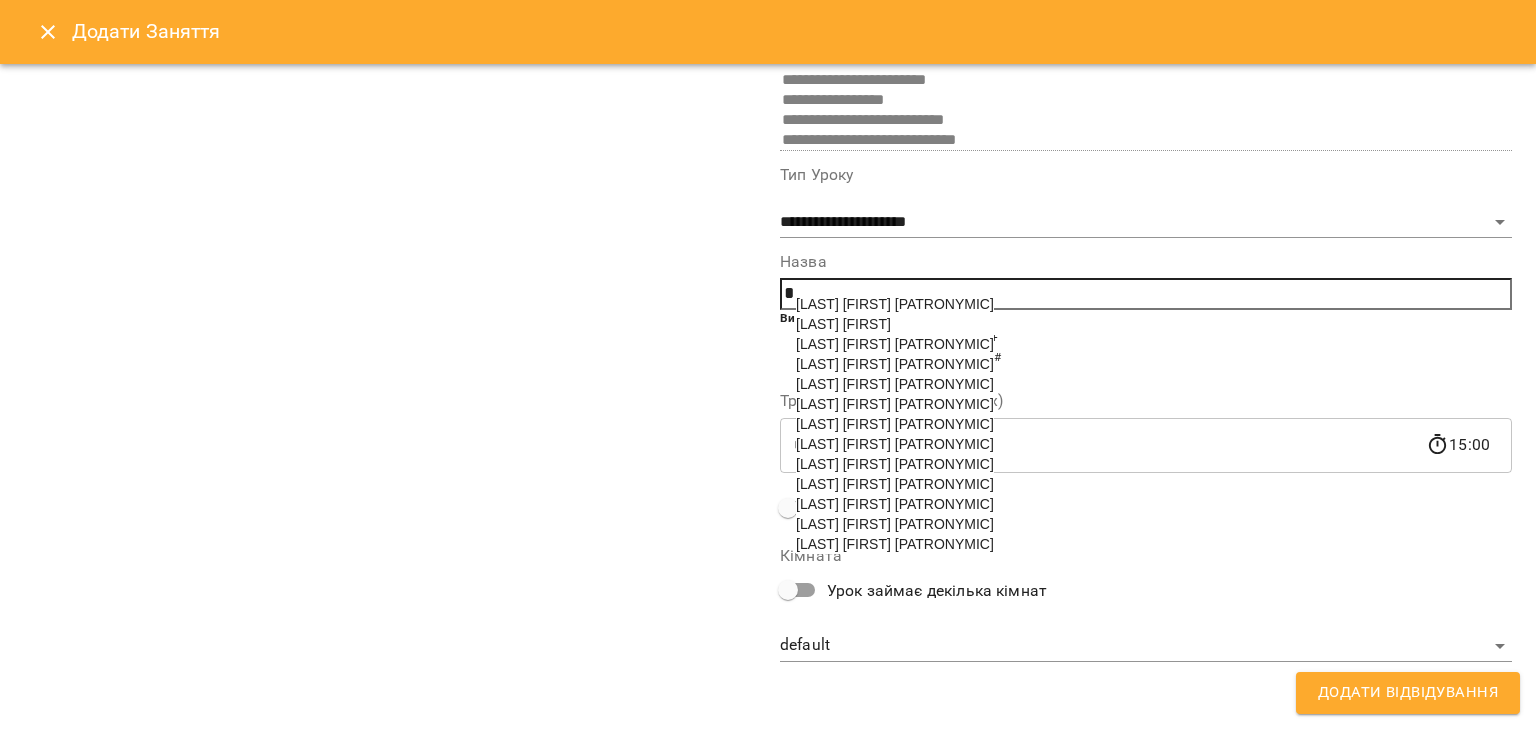 click on "[FIRST] [LAST]" at bounding box center [895, 524] 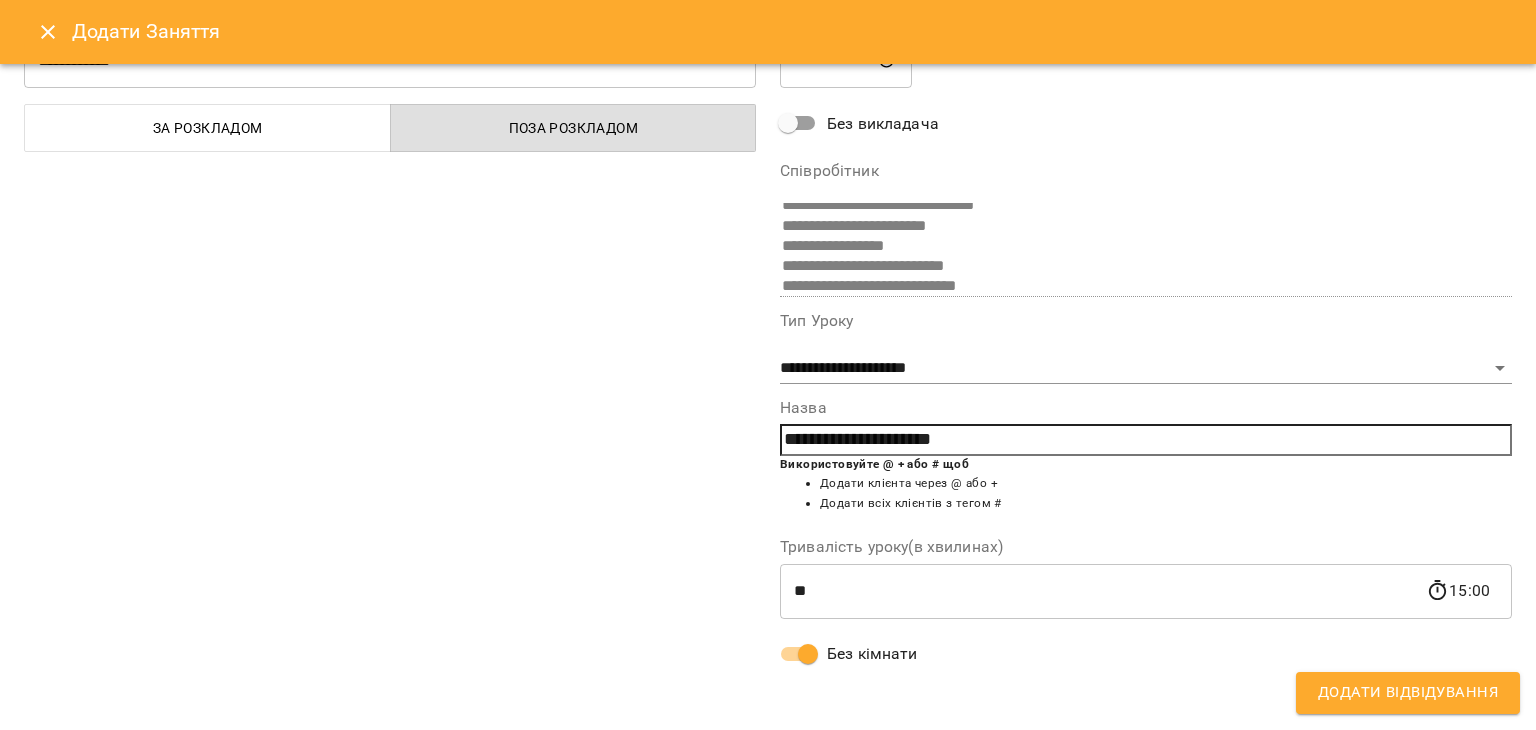 scroll, scrollTop: 79, scrollLeft: 0, axis: vertical 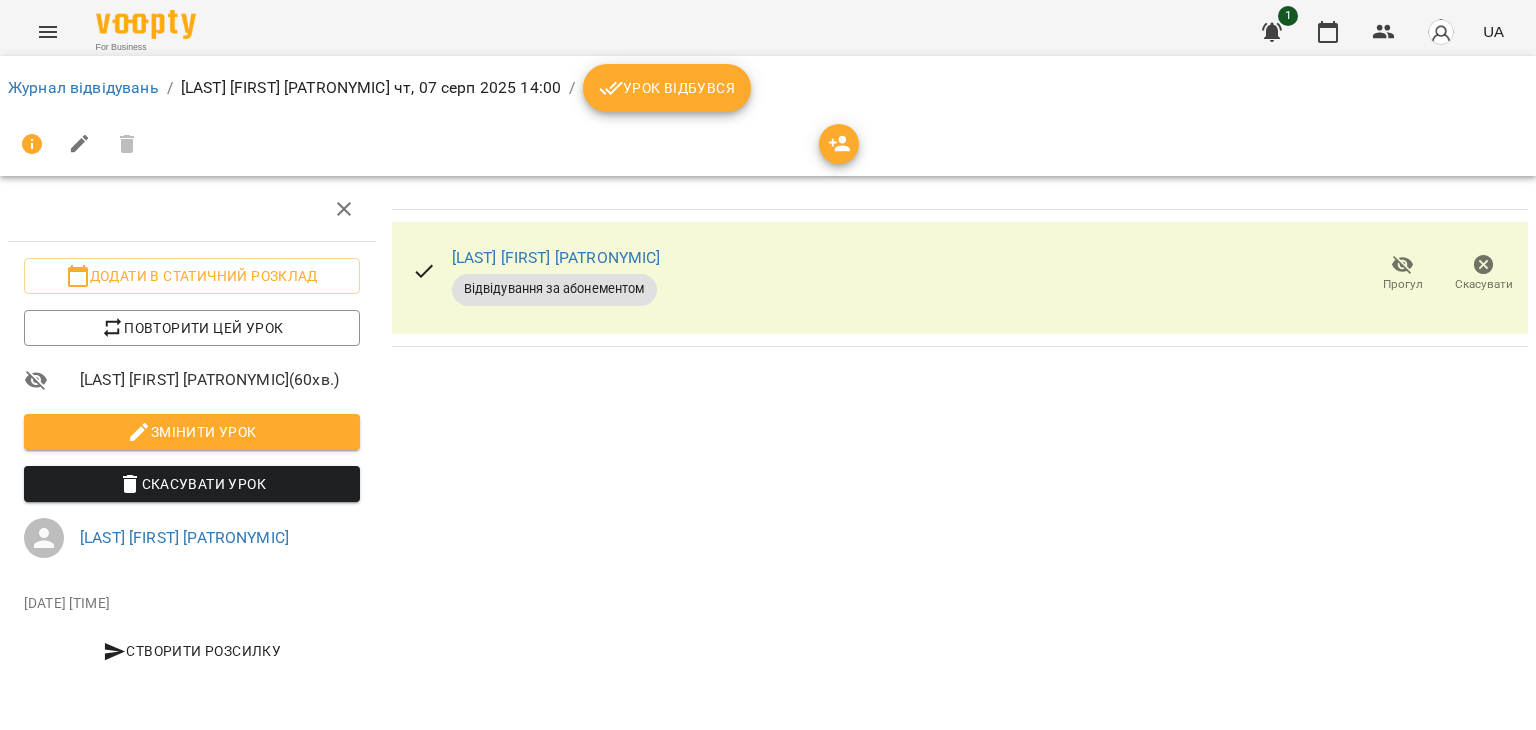 click on "Урок відбувся" at bounding box center [667, 88] 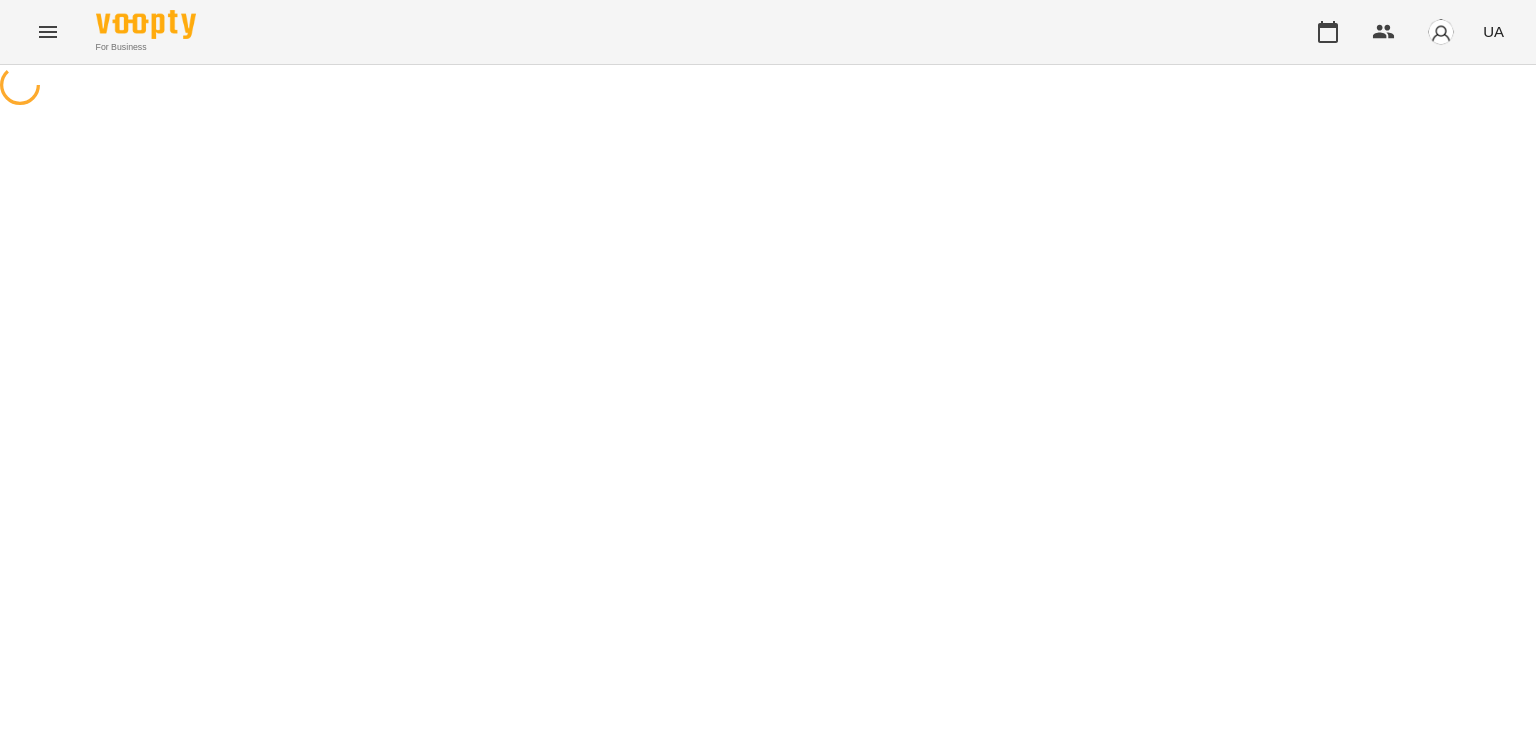 scroll, scrollTop: 0, scrollLeft: 0, axis: both 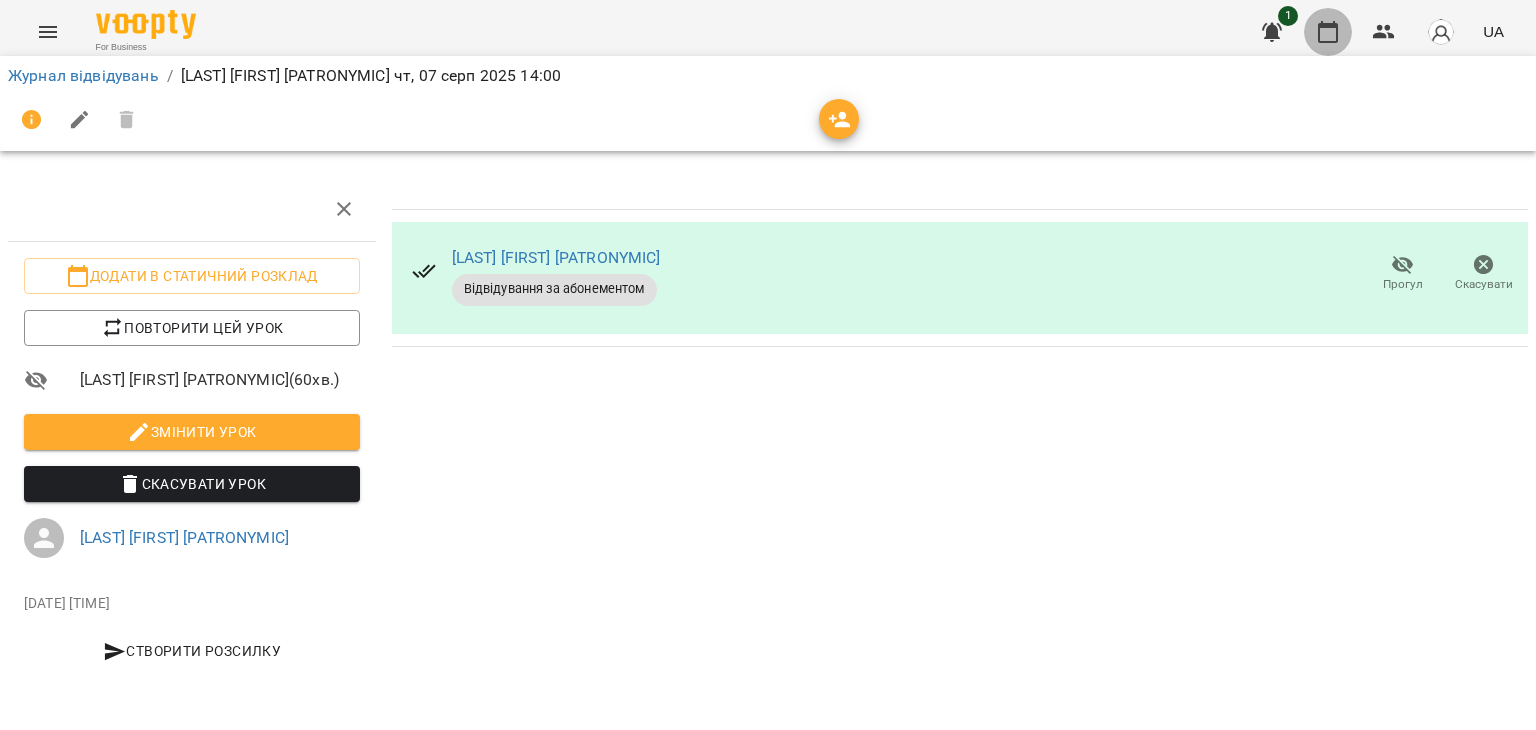 click 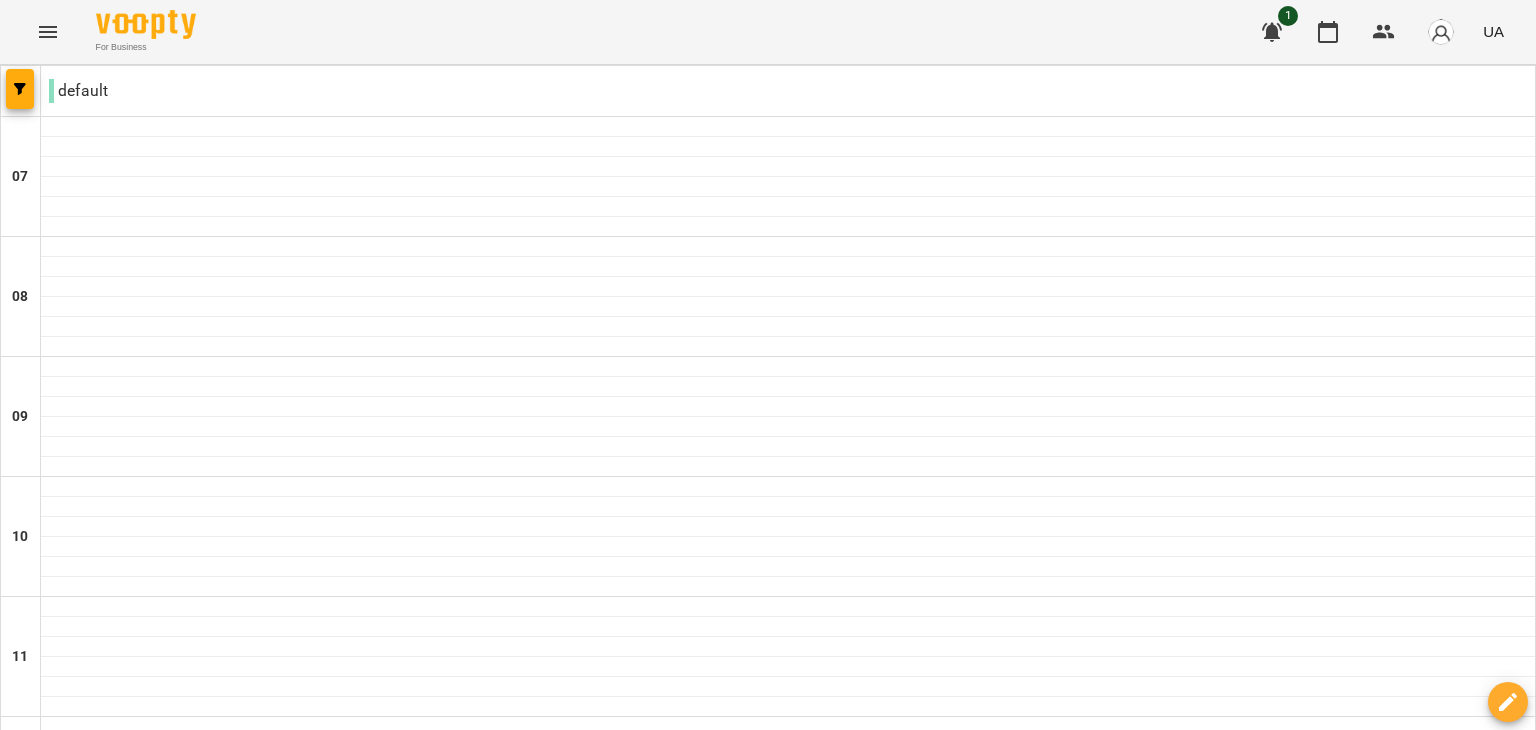 scroll, scrollTop: 1440, scrollLeft: 0, axis: vertical 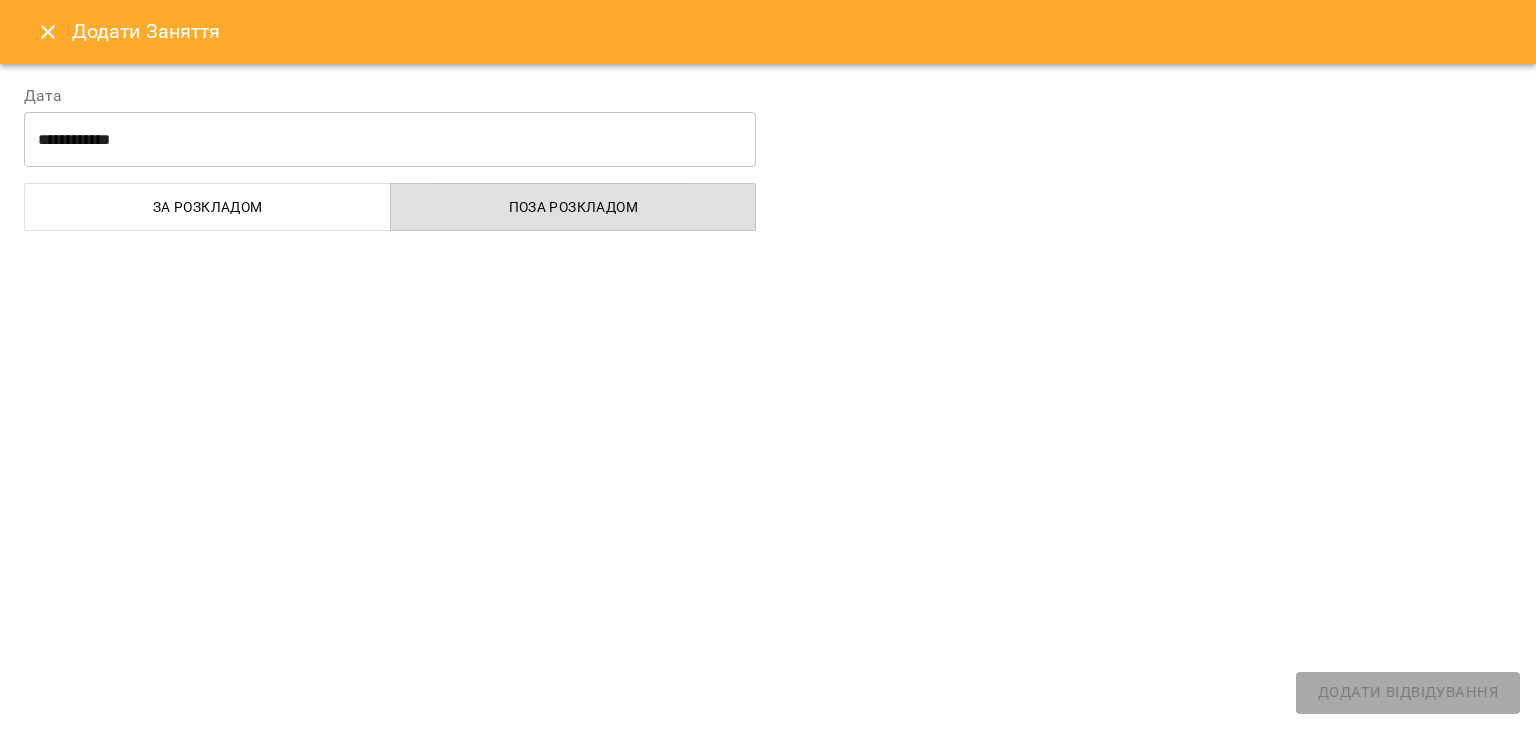 select on "**********" 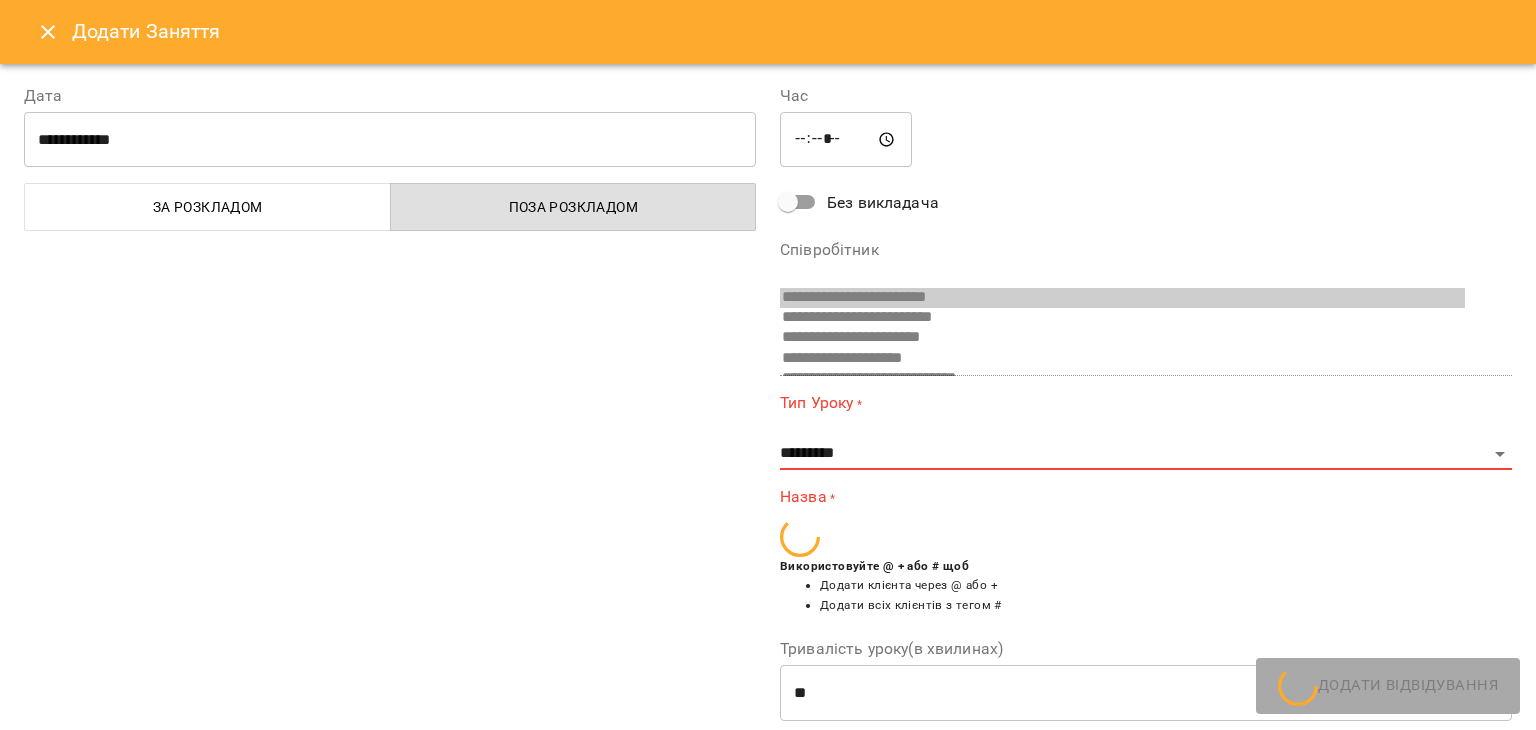 scroll, scrollTop: 154, scrollLeft: 0, axis: vertical 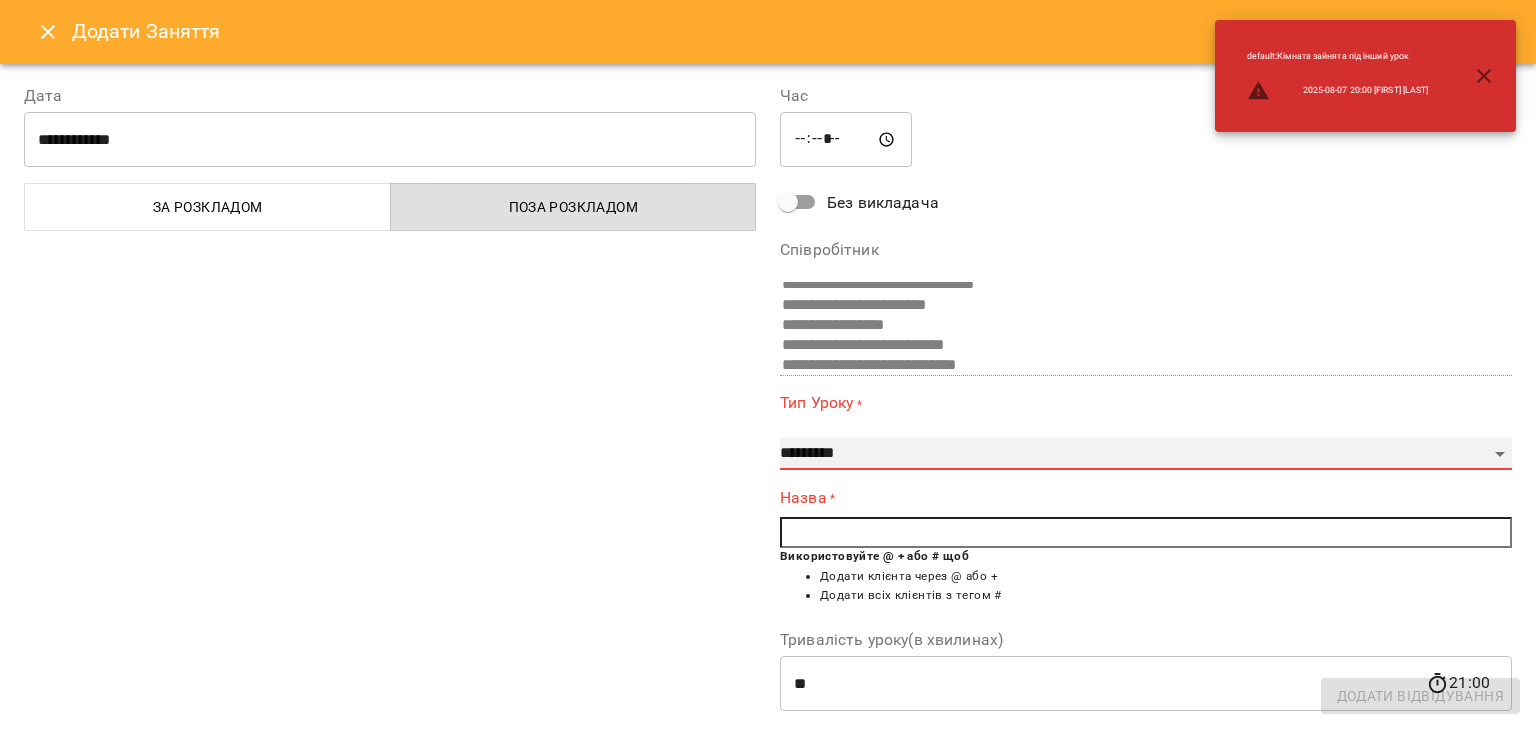 click on "**********" at bounding box center (1146, 454) 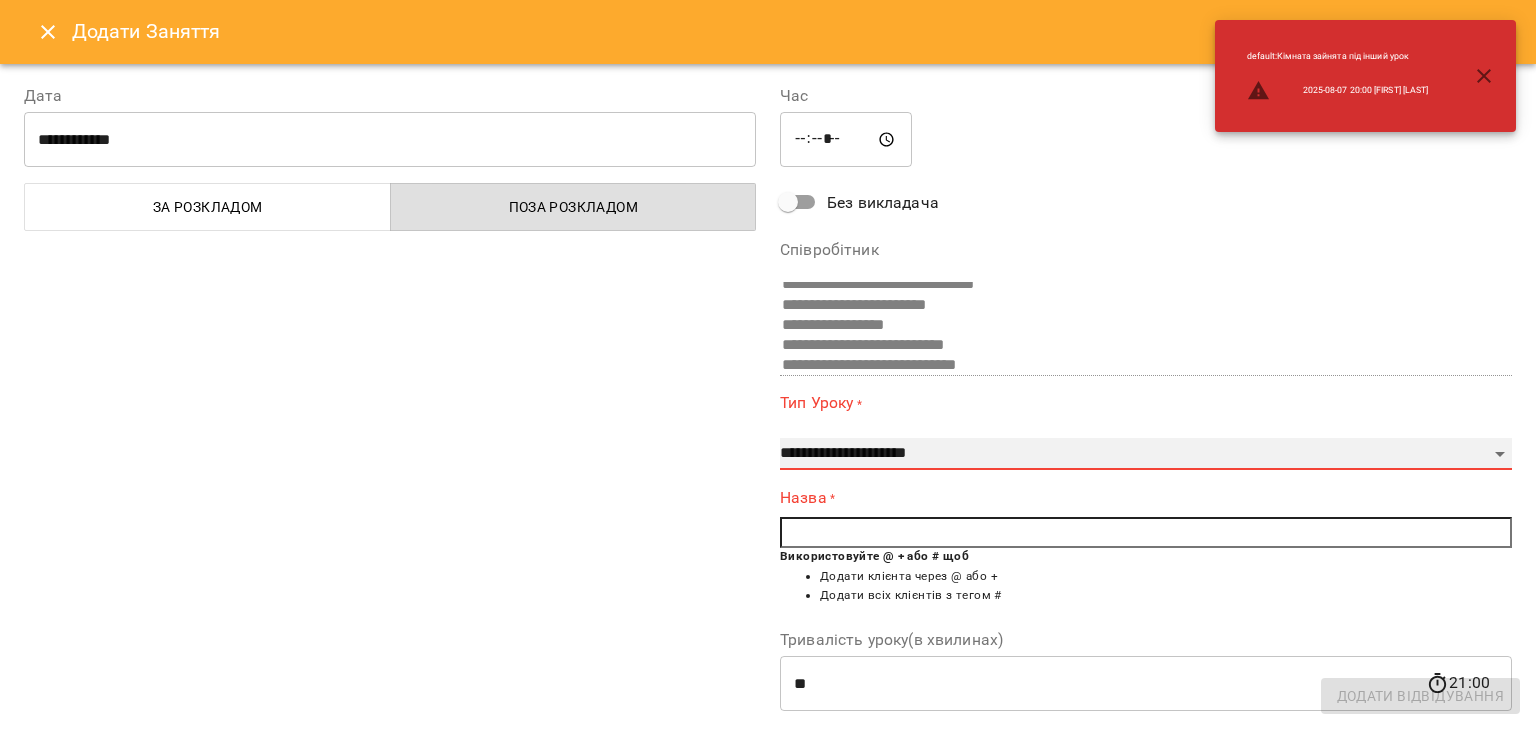 click on "**********" at bounding box center [1146, 454] 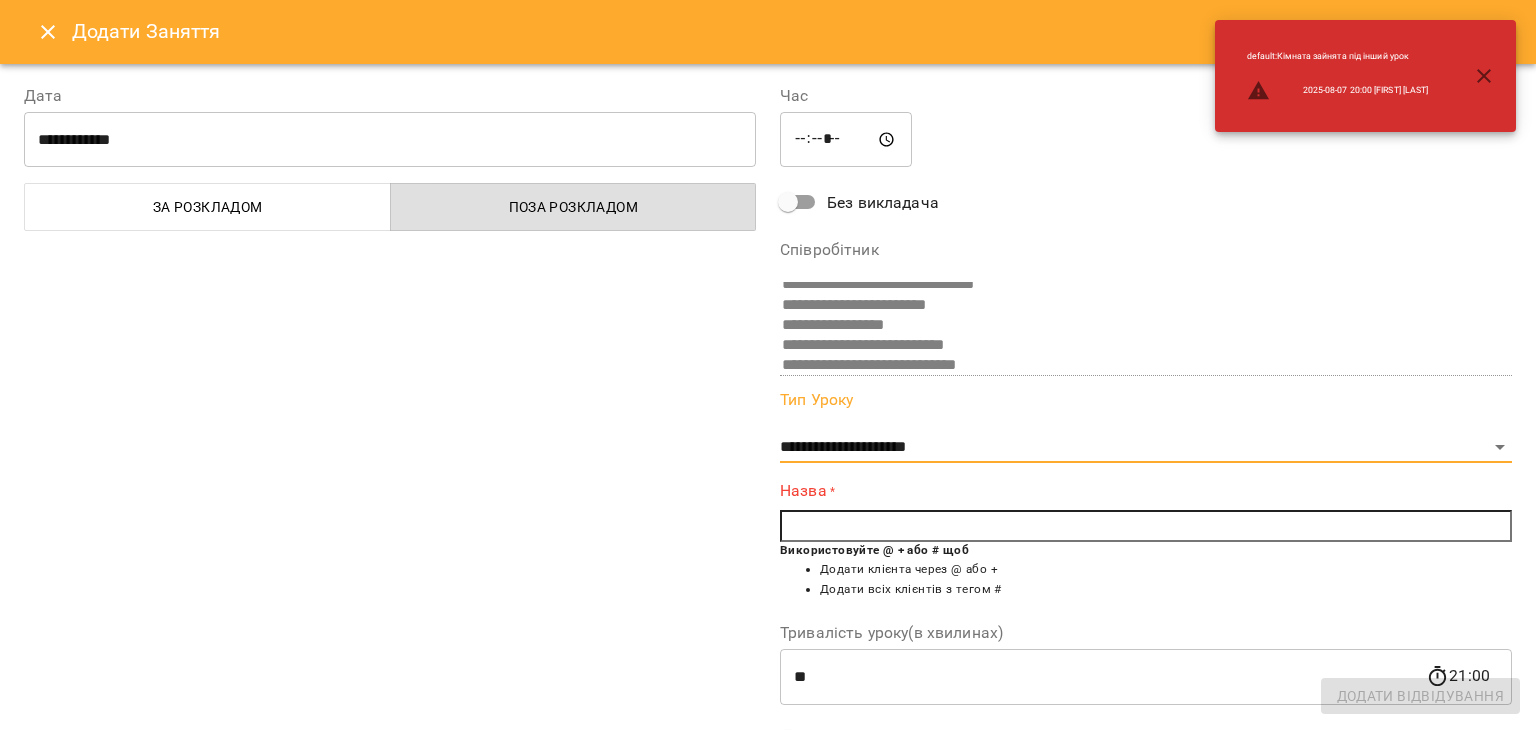 click at bounding box center [1146, 526] 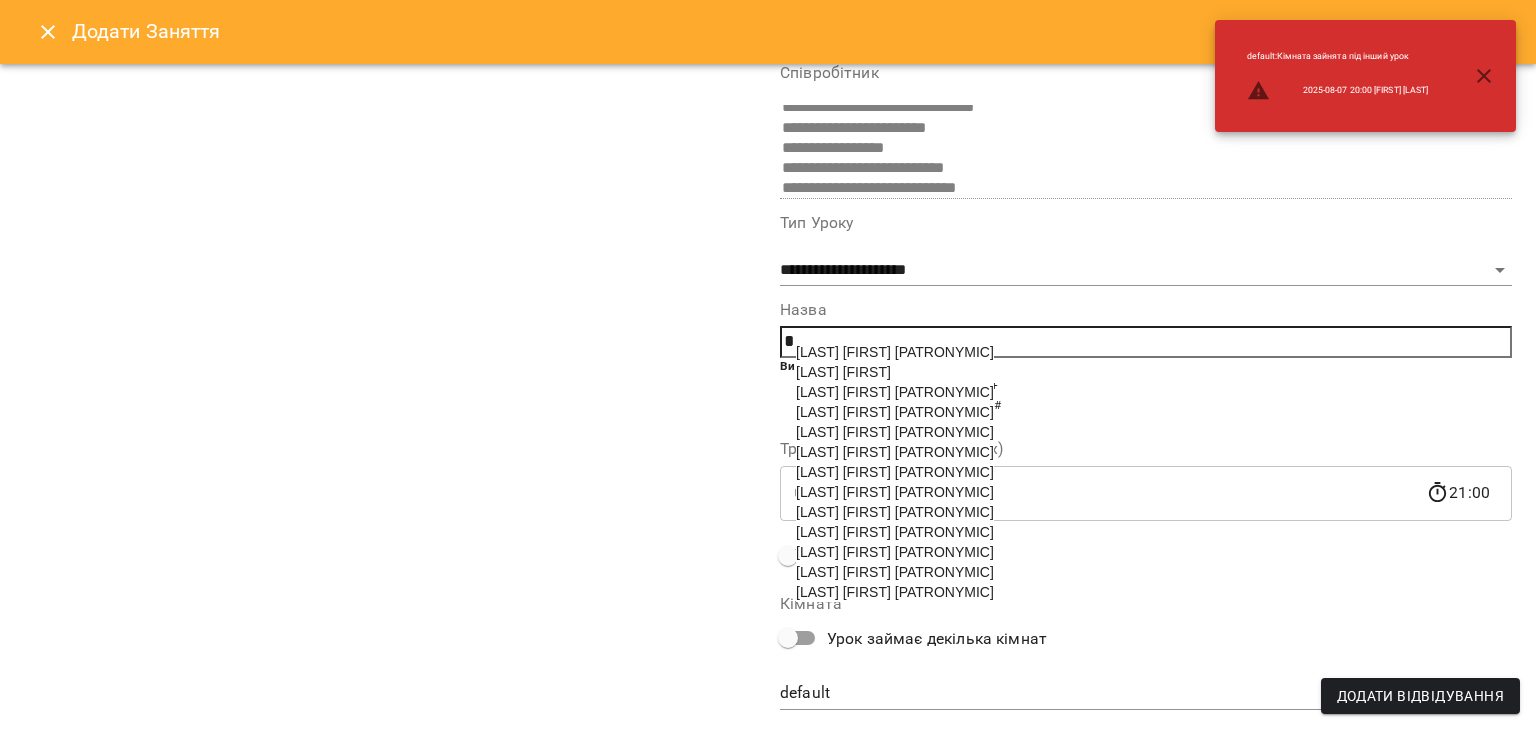 scroll, scrollTop: 200, scrollLeft: 0, axis: vertical 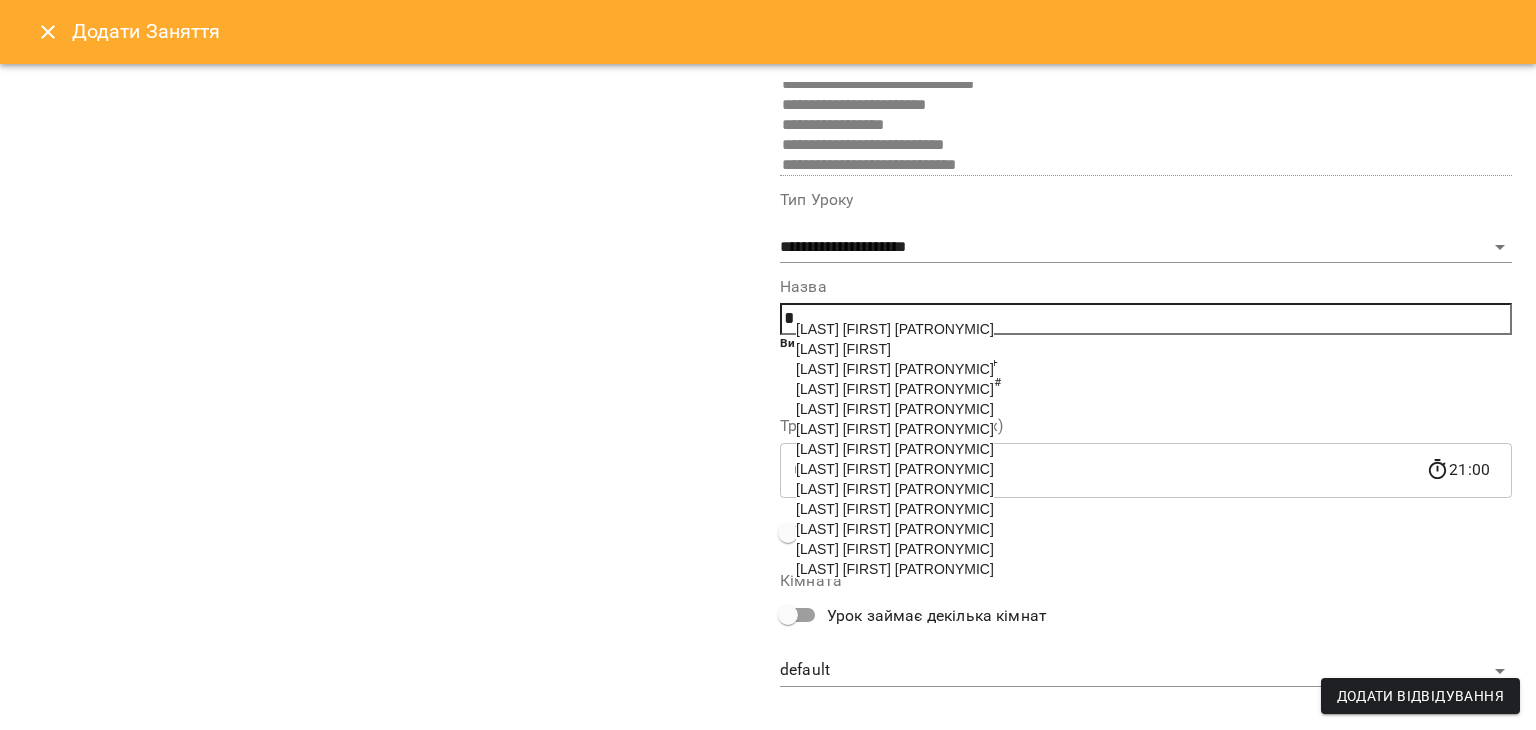 click on "[FIRST] [LAST]" at bounding box center [895, 569] 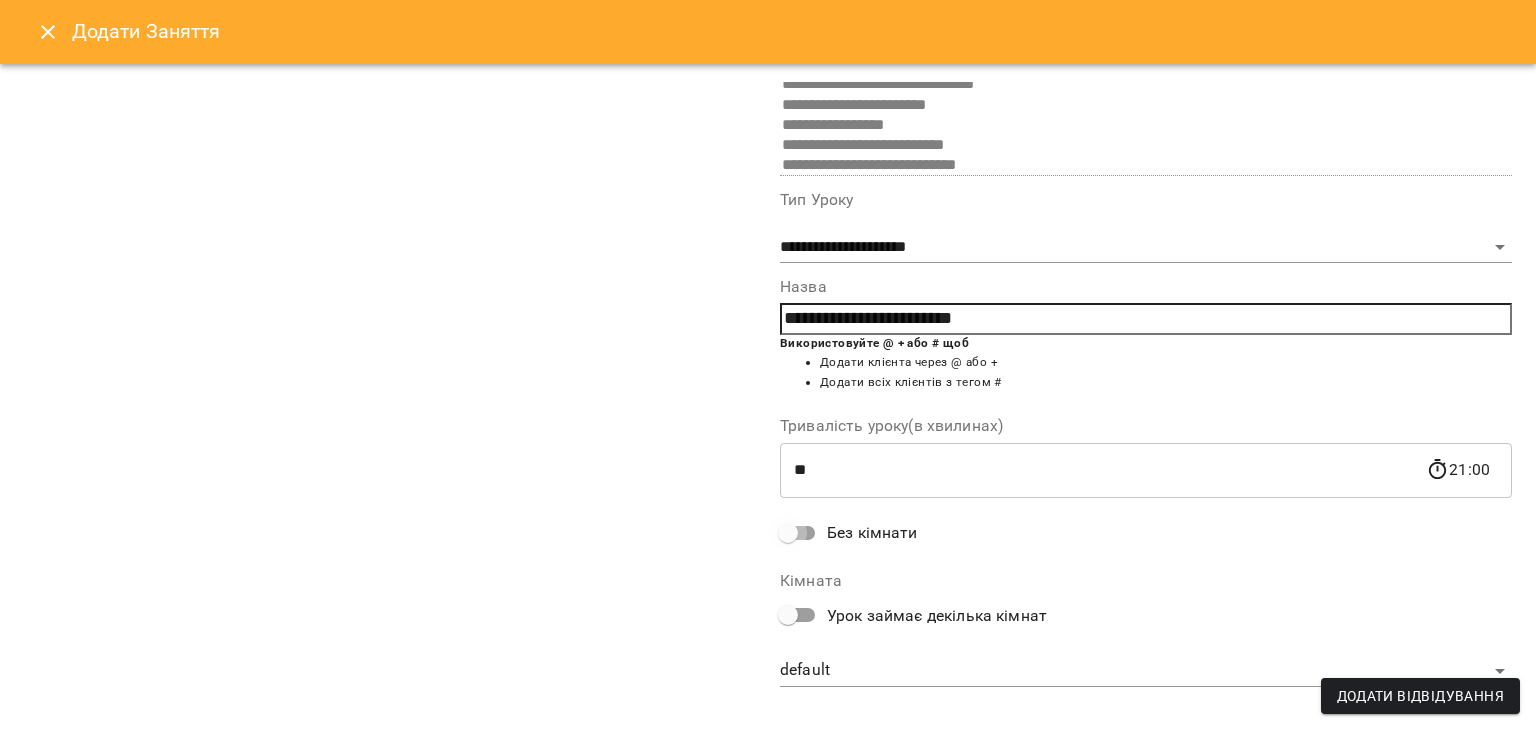 scroll, scrollTop: 79, scrollLeft: 0, axis: vertical 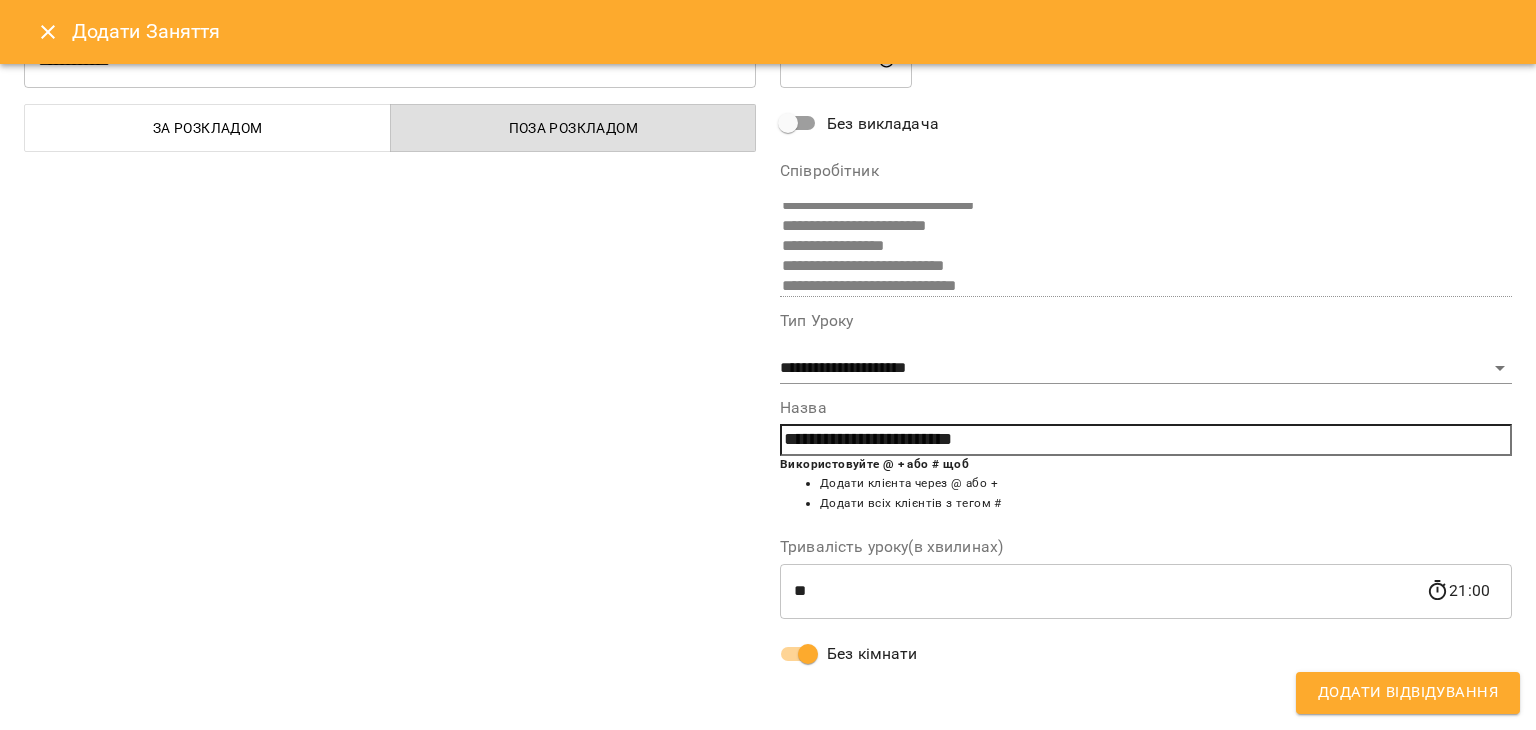 click on "Додати Відвідування" at bounding box center [1408, 693] 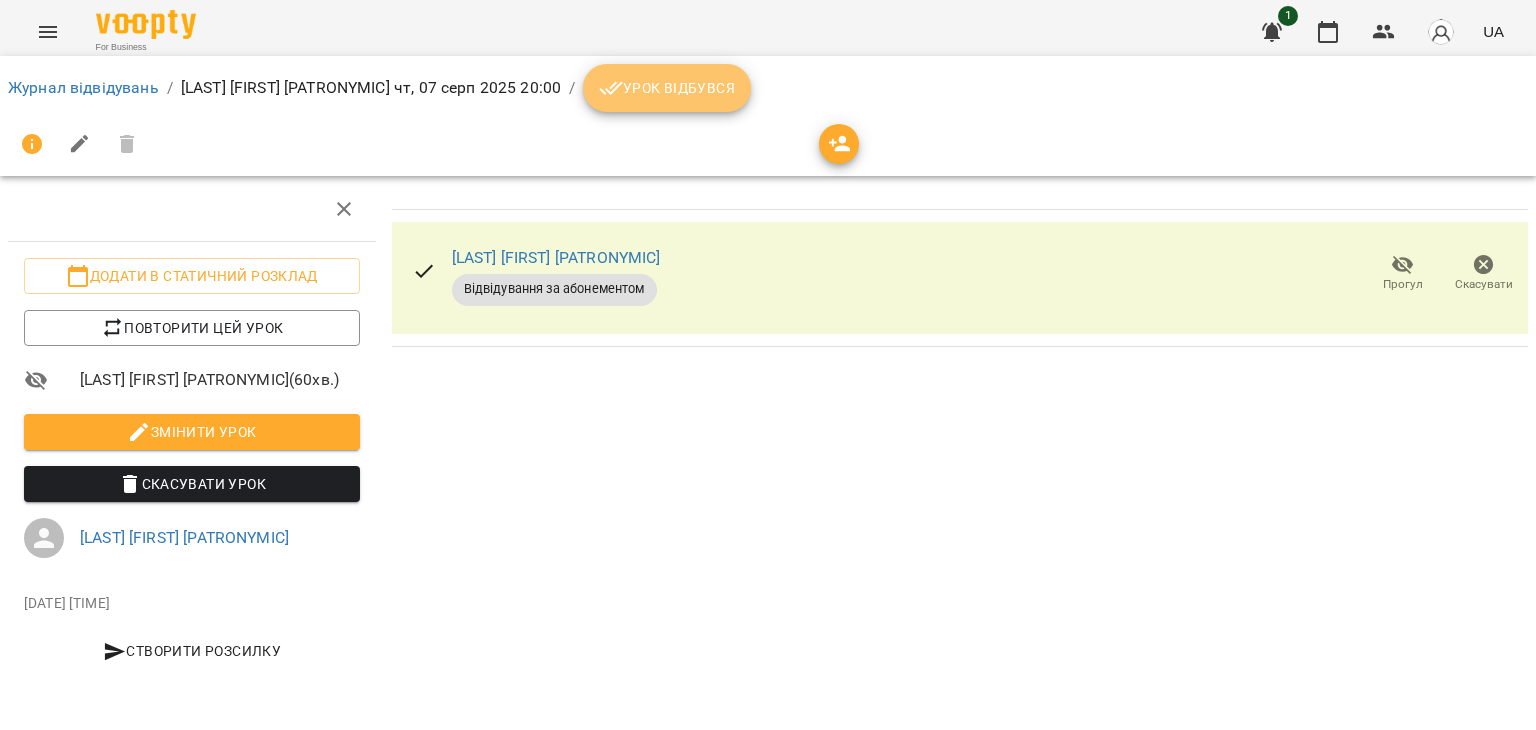 click on "Урок відбувся" at bounding box center (667, 88) 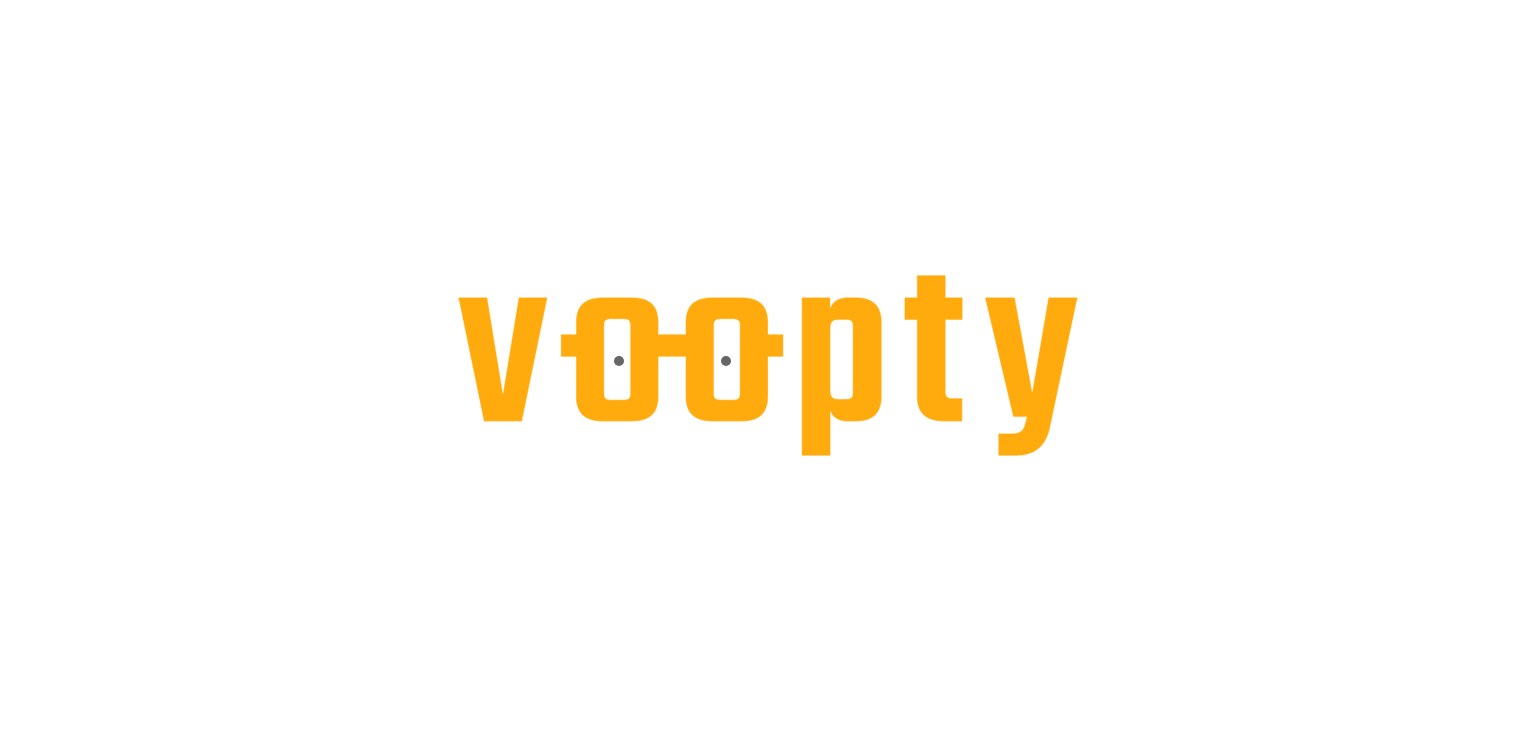scroll, scrollTop: 0, scrollLeft: 0, axis: both 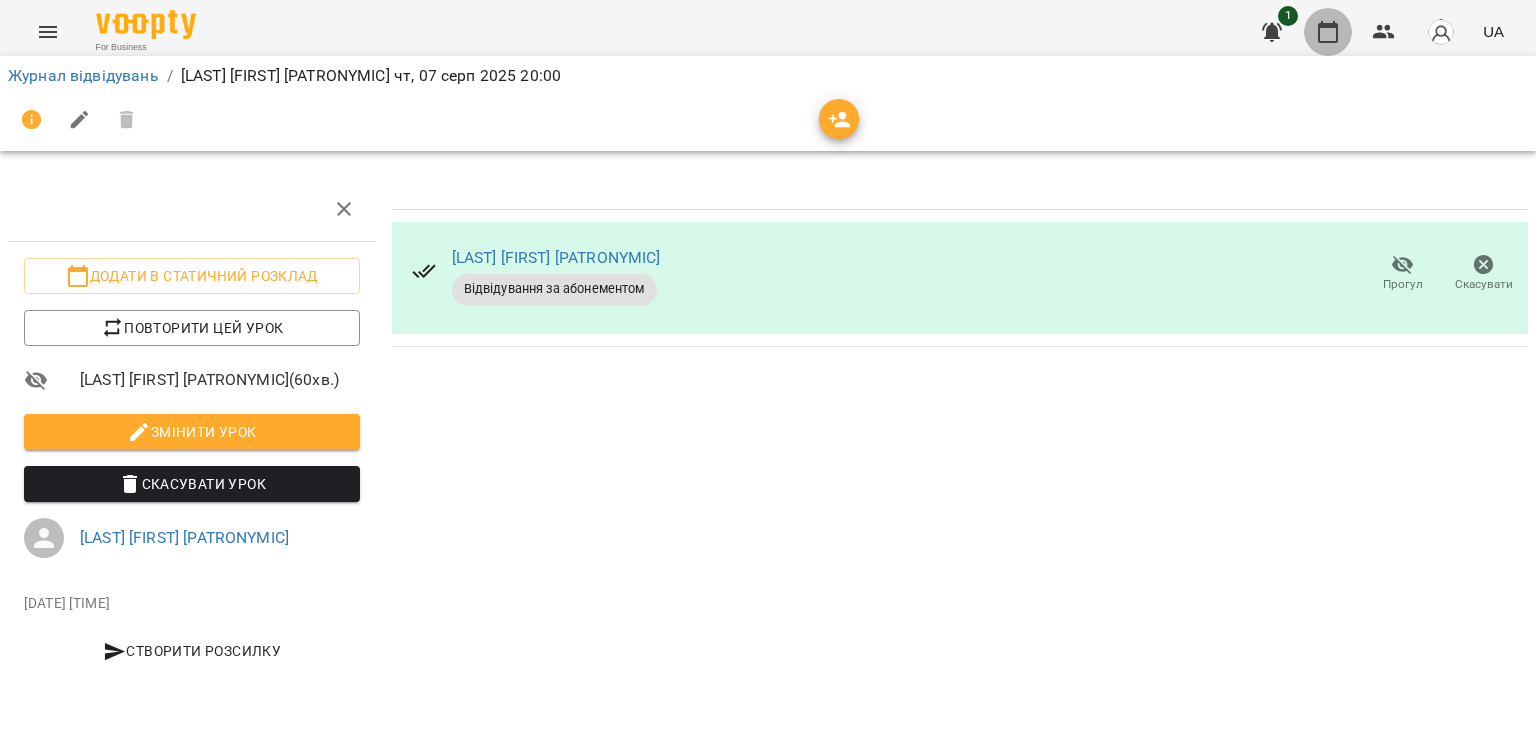click 